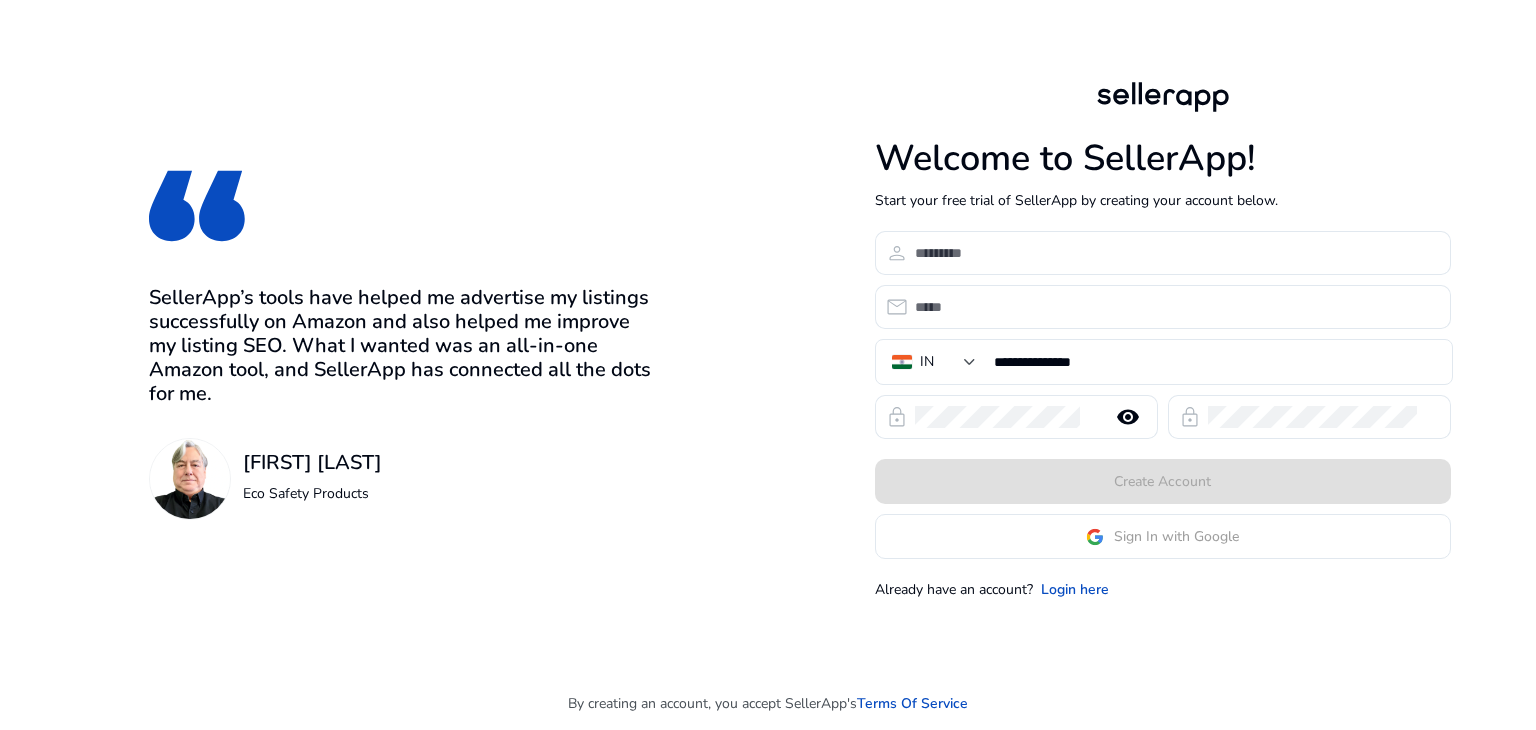 scroll, scrollTop: 0, scrollLeft: 0, axis: both 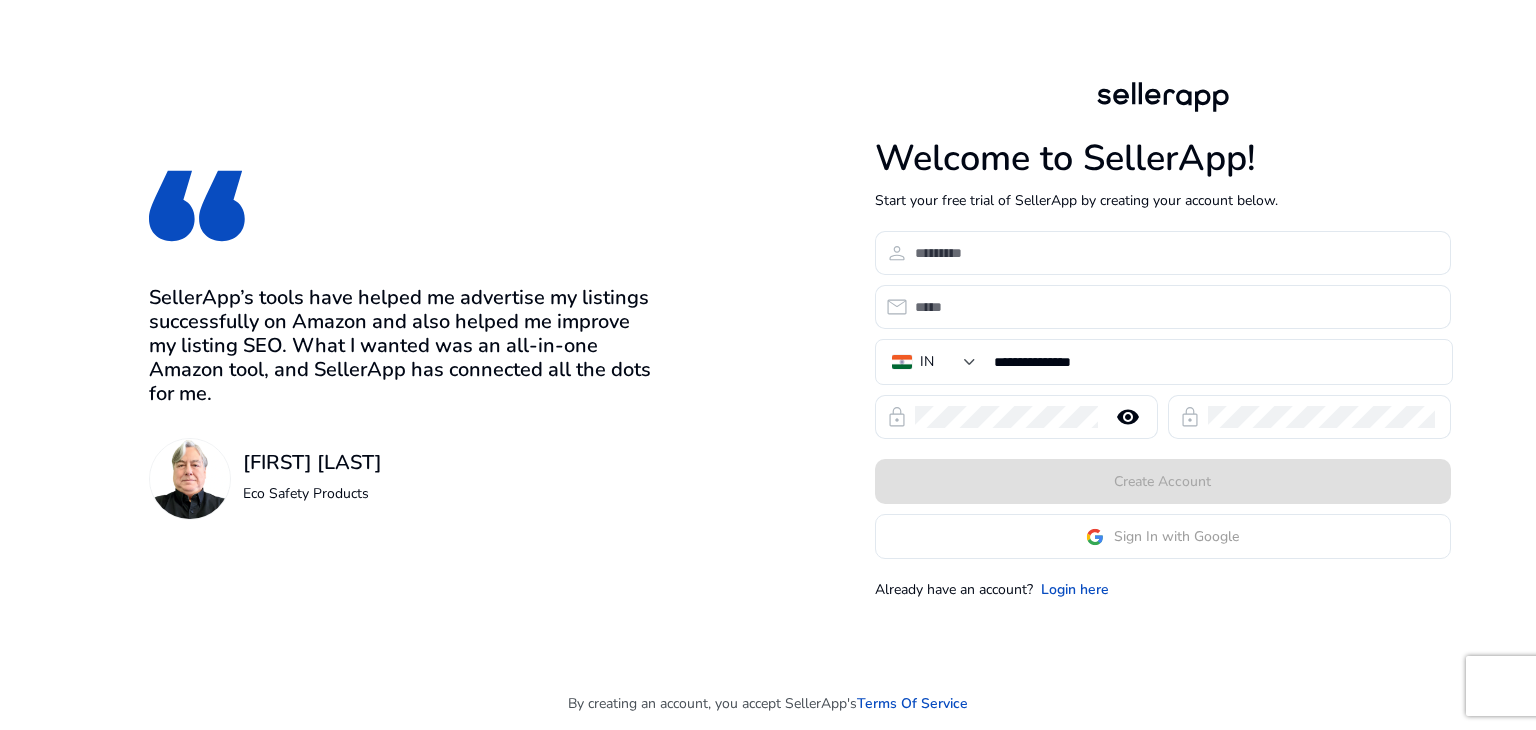 click on "Sign In with Google" 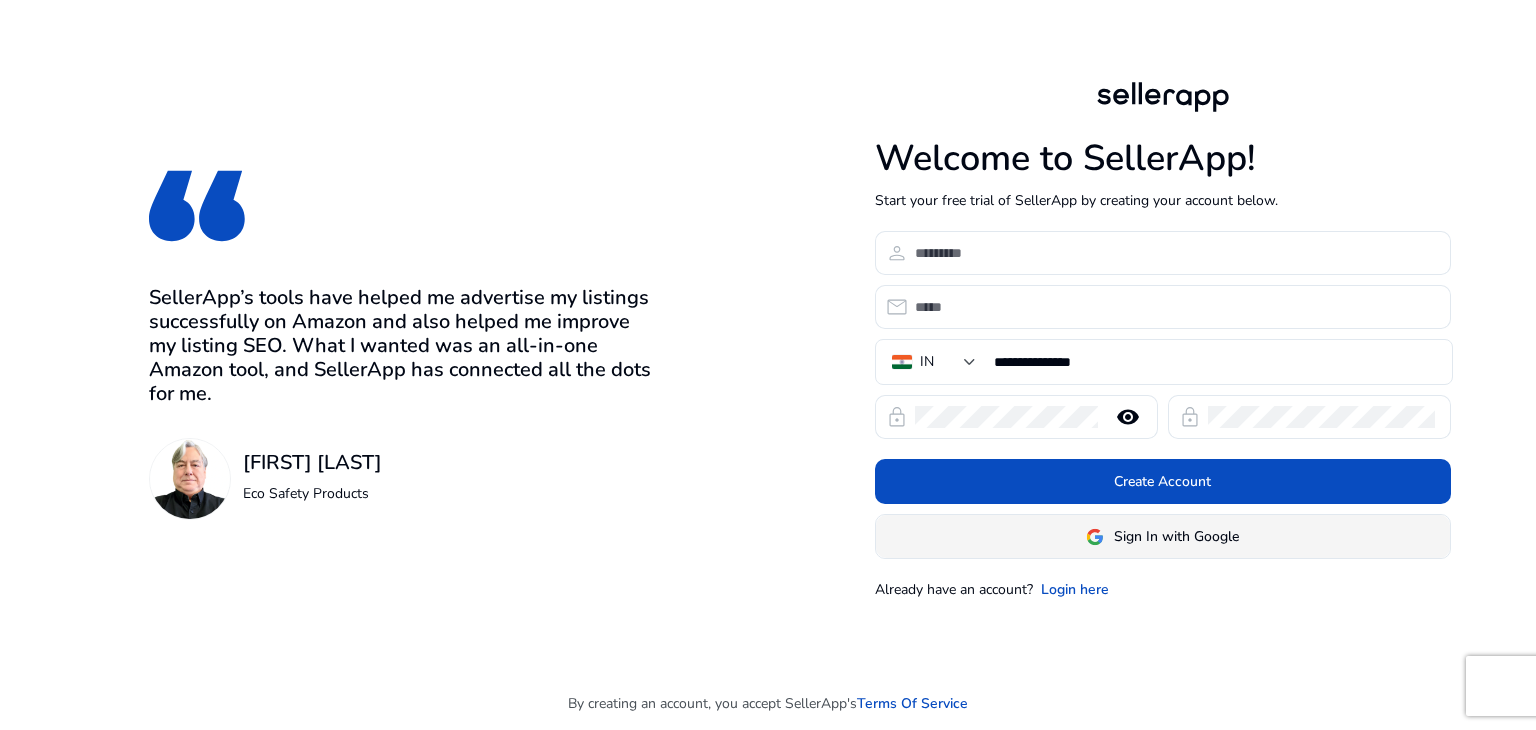 click 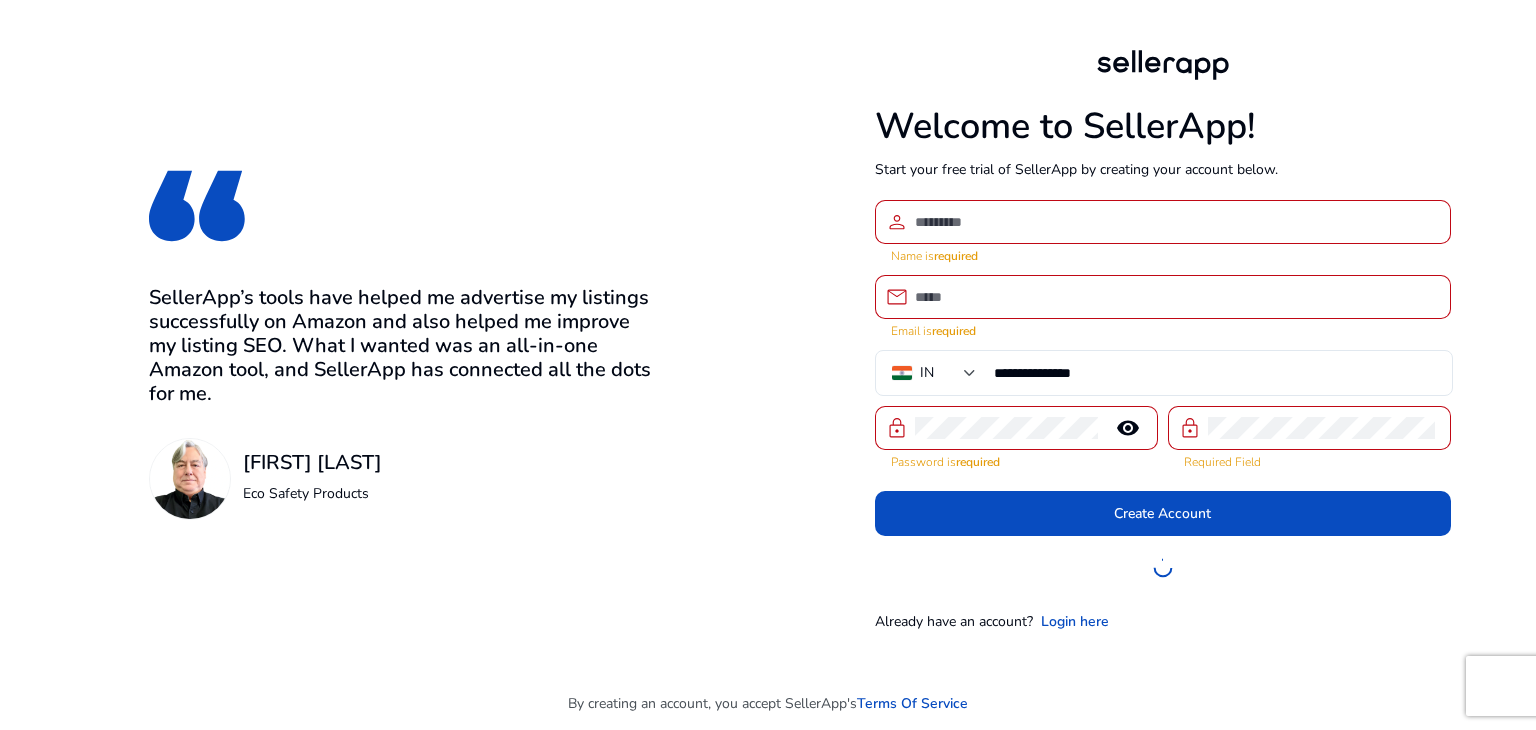 click on "**********" 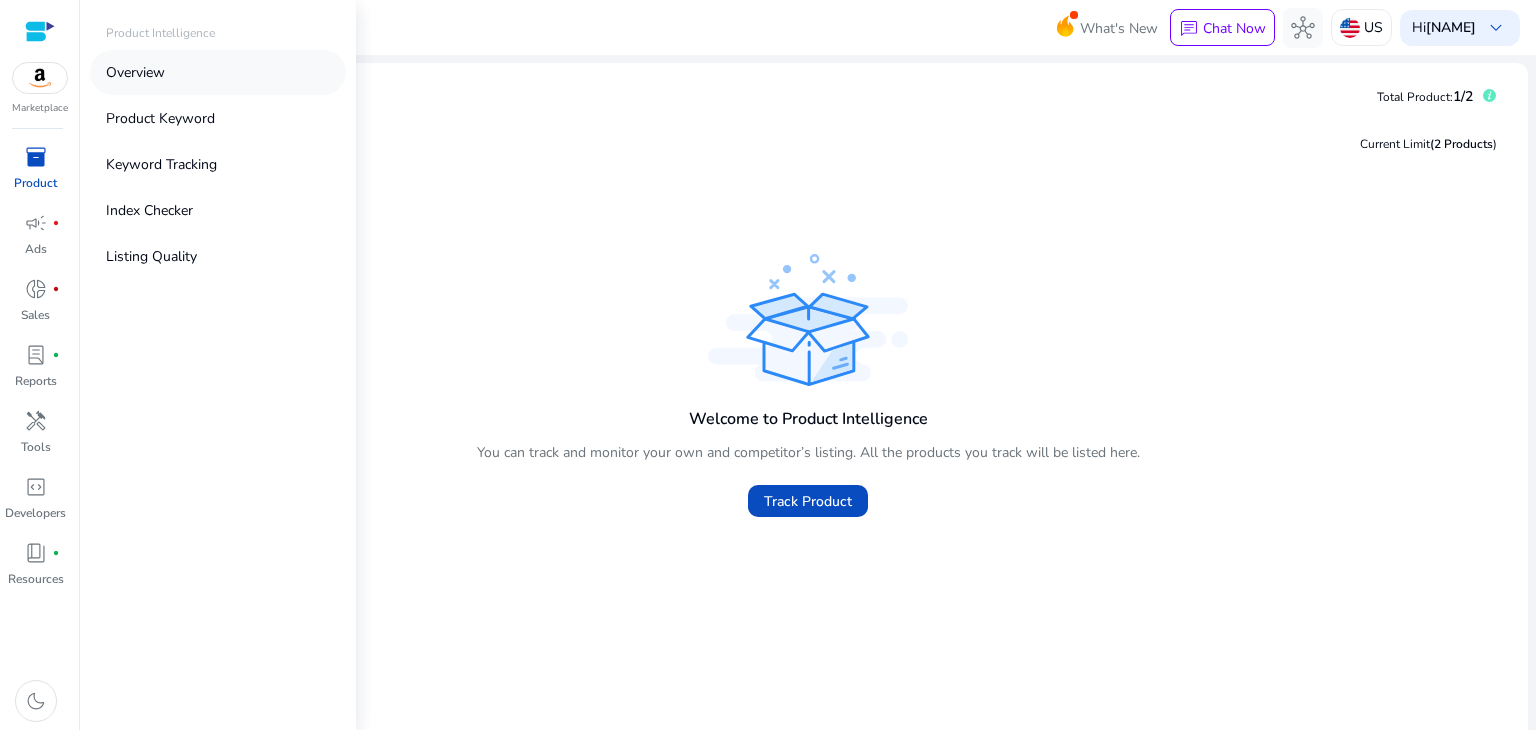 click on "Overview" at bounding box center [135, 72] 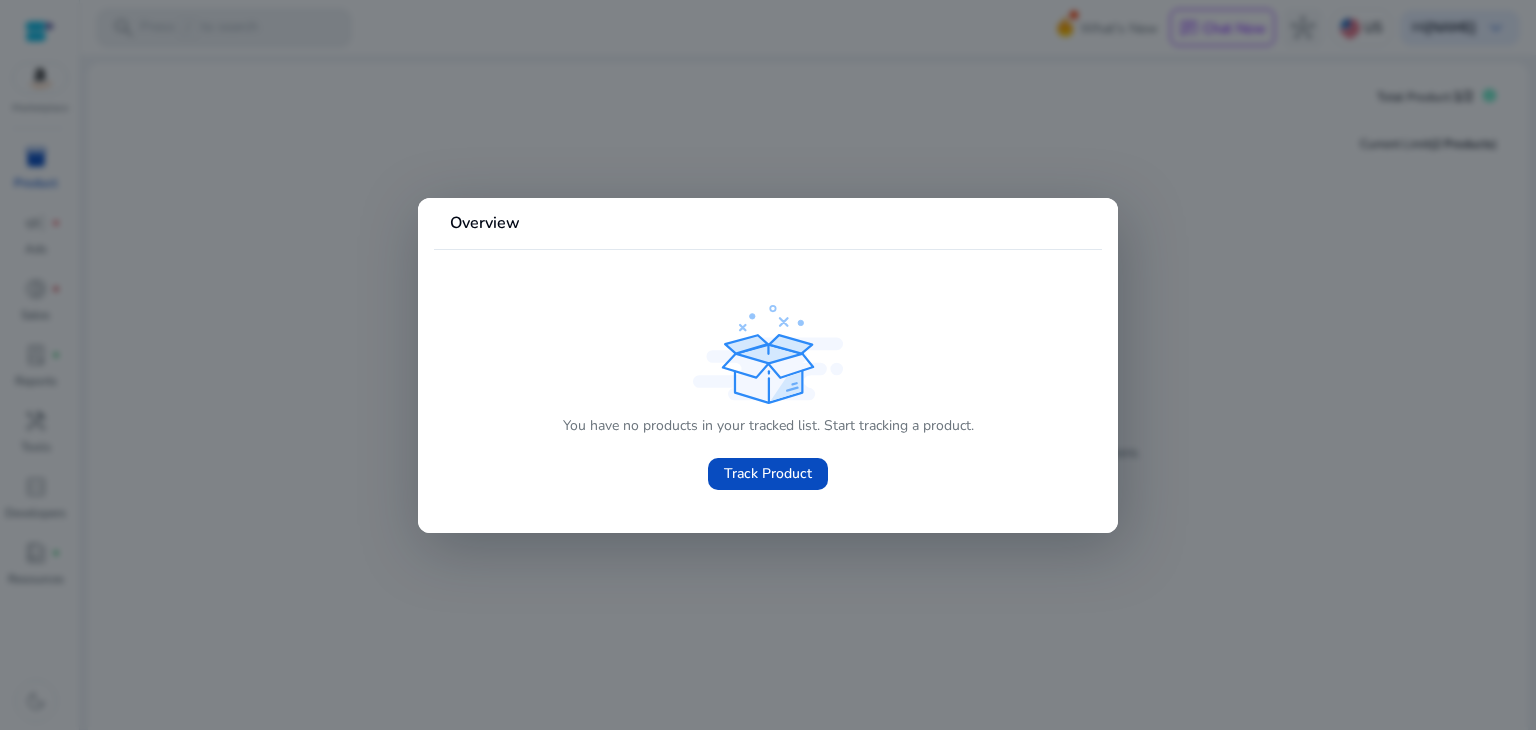 click on "Overview You have no products in your tracked list. Start tracking a product.  Track Product" at bounding box center [768, 365] 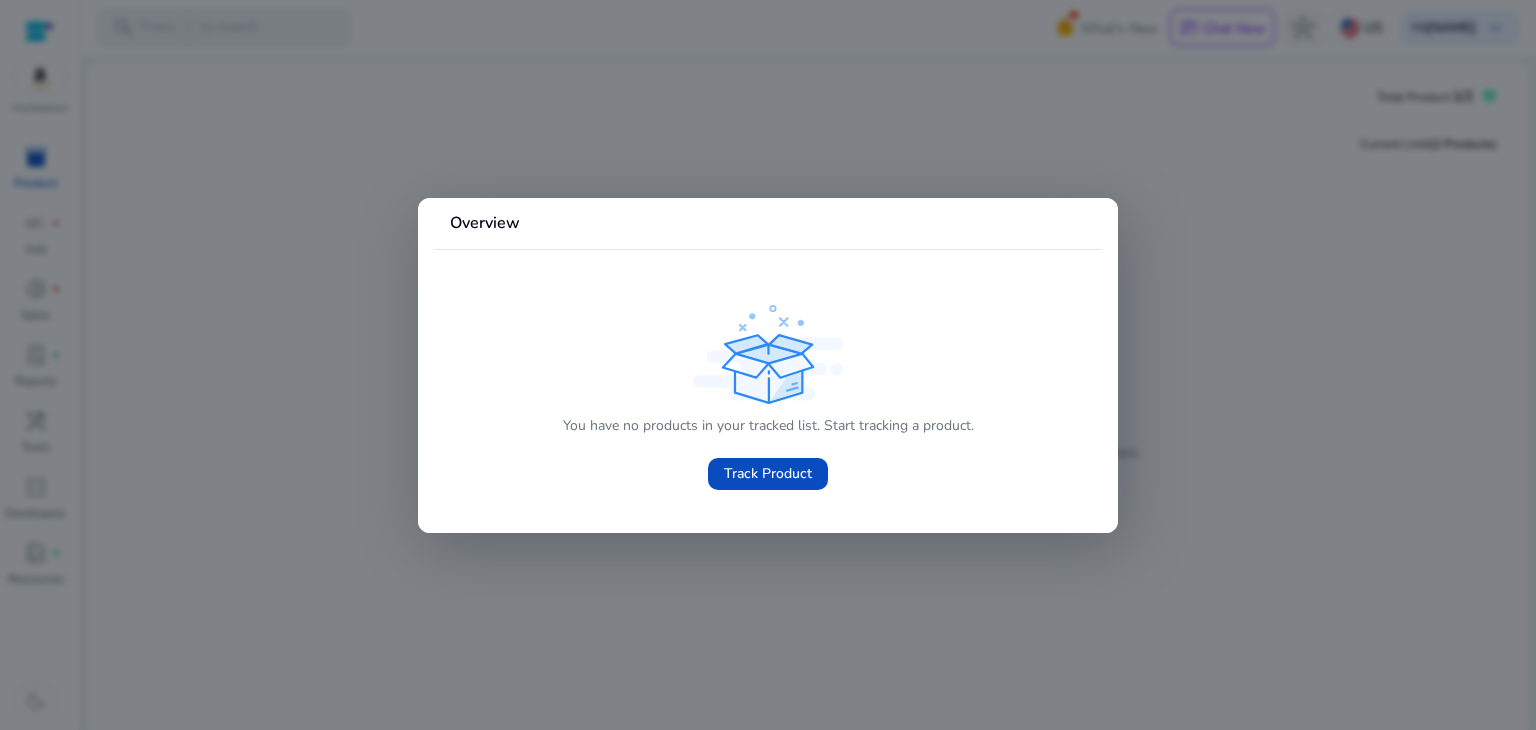 click at bounding box center (768, 365) 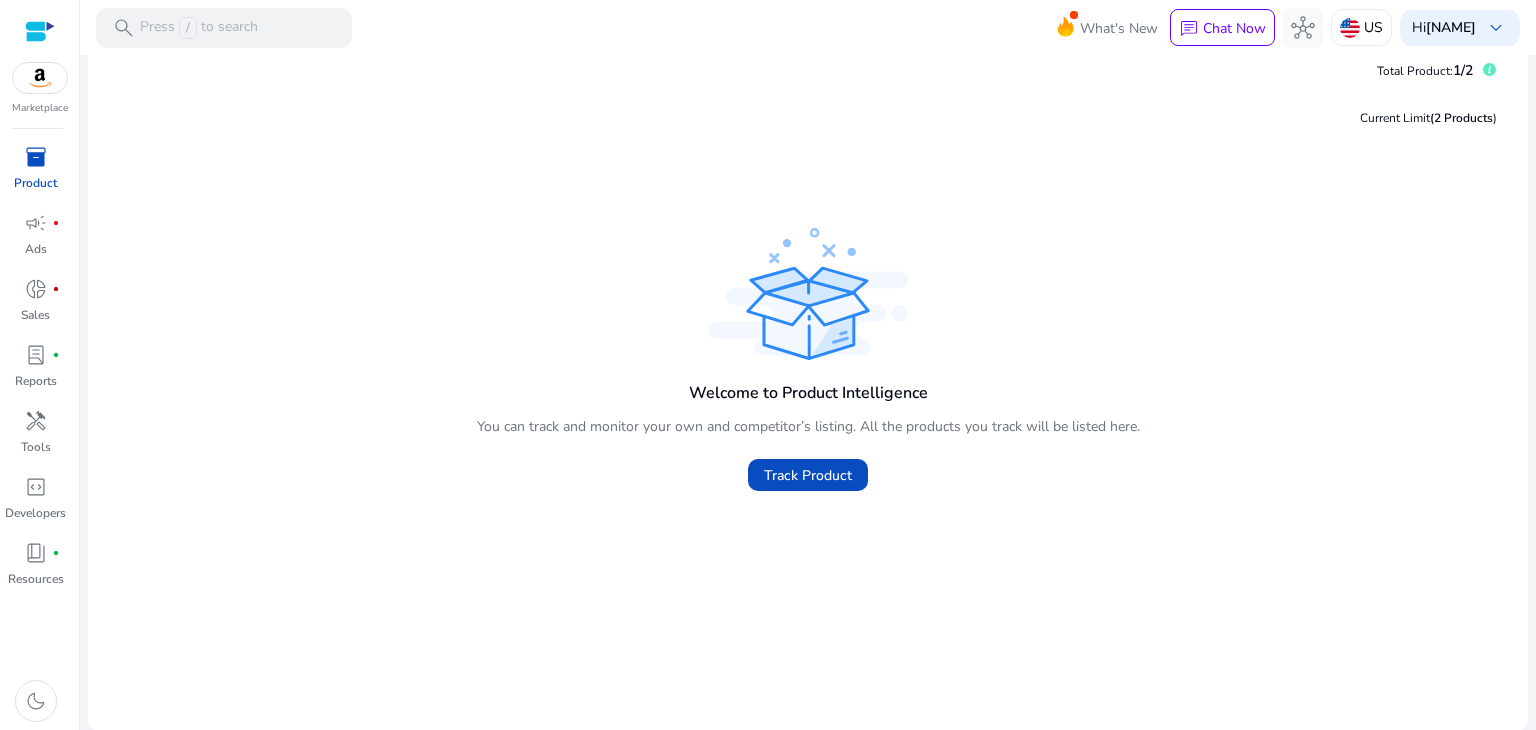 scroll, scrollTop: 0, scrollLeft: 0, axis: both 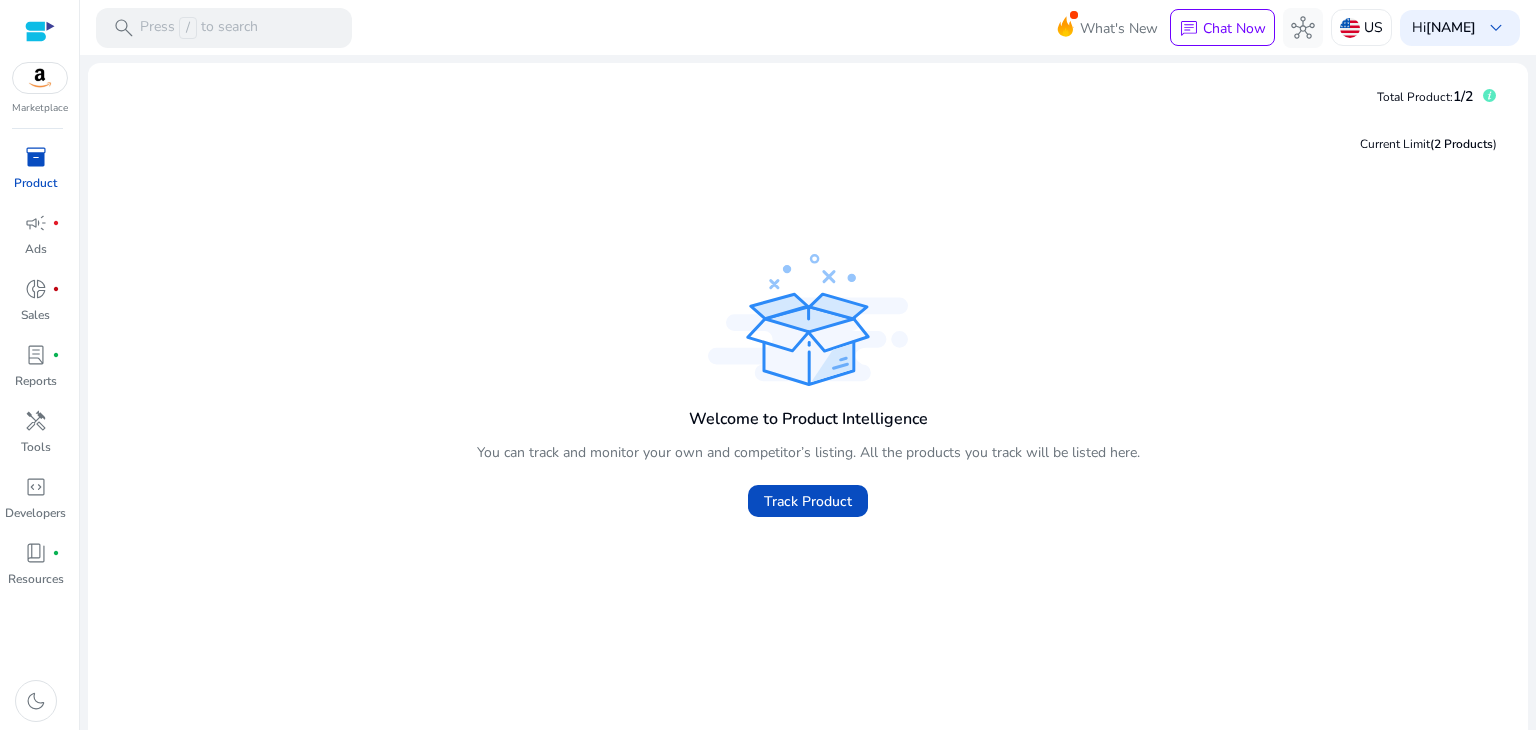 click on "We recommend switching to desktop view for the best experience. Marketplace inventory_2 Product campaign fiber_manual_record Ads donut_small fiber_manual_record Sales lab_profile fiber_manual_record Reports handyman Tools code_blocks Developers book_4 fiber_manual_record Resources dark_mode search Press / to search What's New chat Chat Now hub US Hi [NAME] keyboard_arrow_down We are getting things ready for you... Total Product: 1/2 Current Limit (2 Products ) Welcome to Product Intelligence You can track and monitor your own and competitor’s listing. All the products you track will be listed here. Track Product Catch your latest dashboard upgrades, fresh features, and surprise tweaks - just for you. Got a smart idea? Toss it in, we’re all ears and always listening! Connections Hi! How may I help you today?" at bounding box center (768, 365) 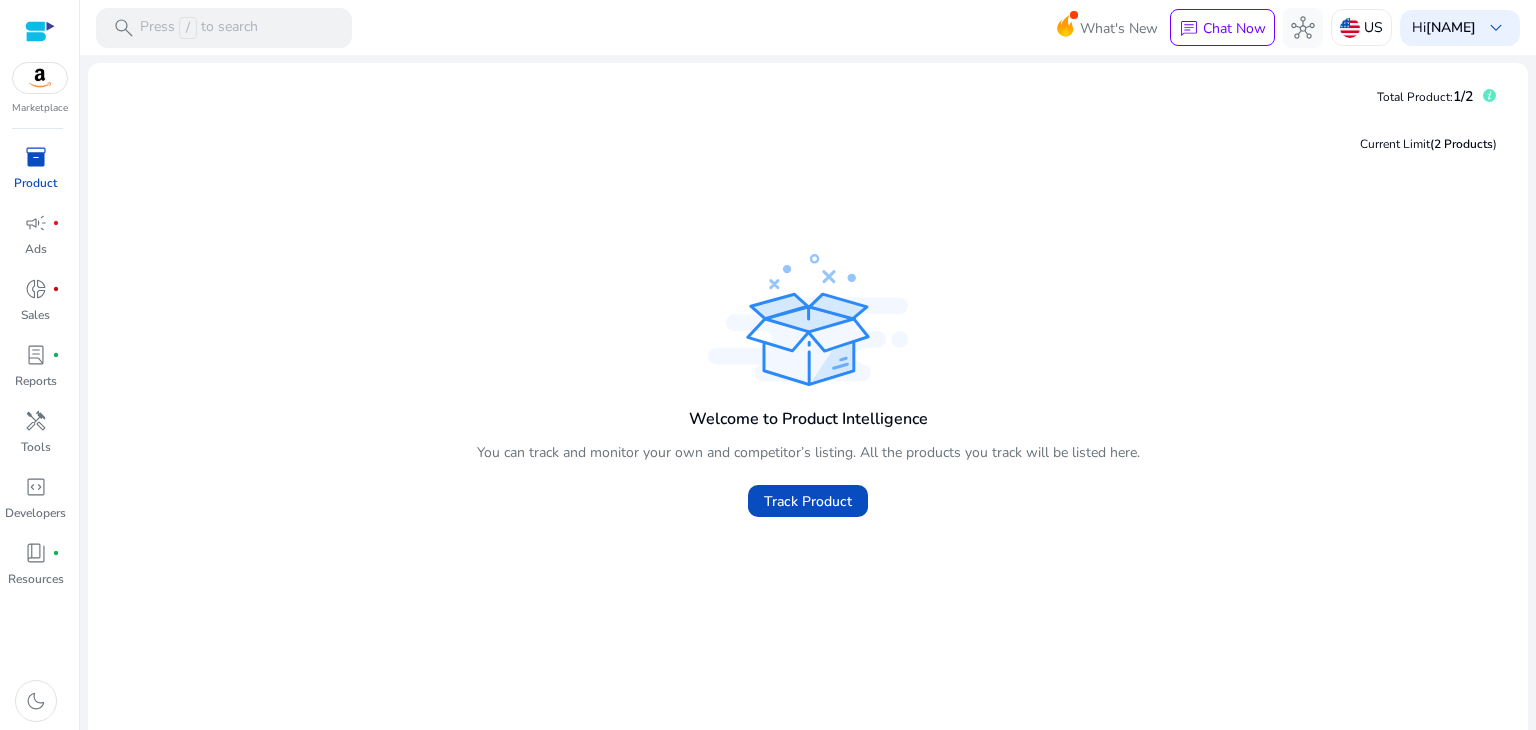 click 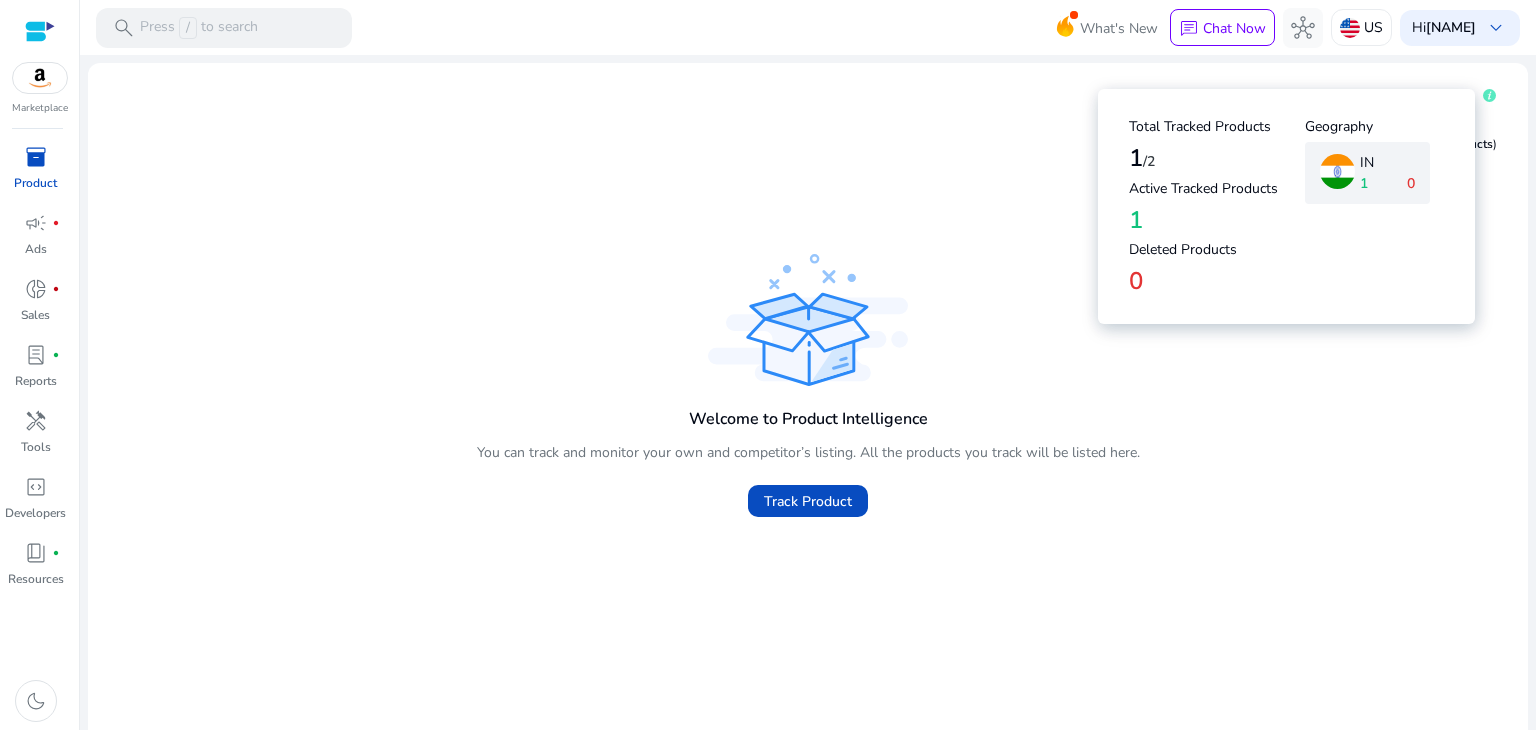 click on "/2" at bounding box center [1149, 161] 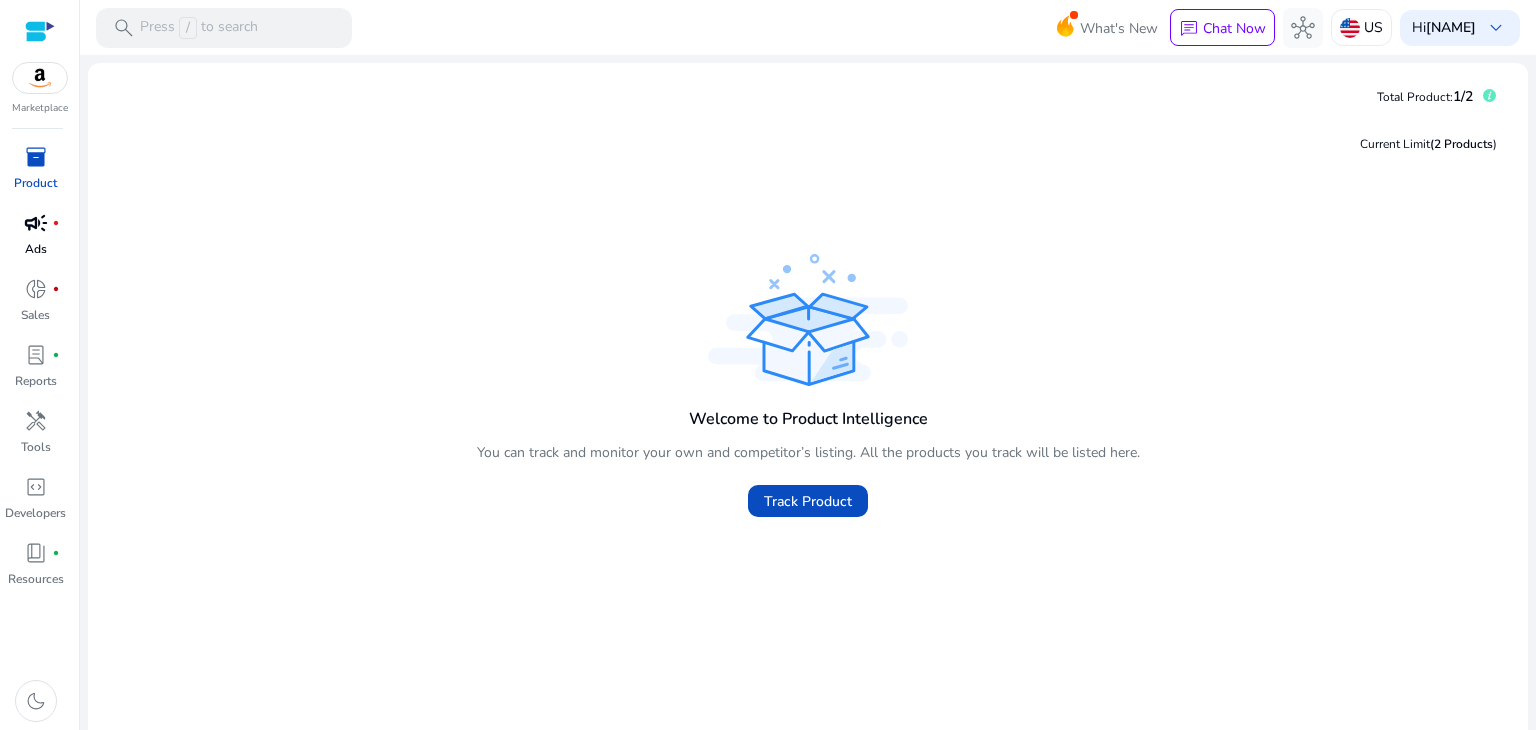 click on "fiber_manual_record" at bounding box center [56, 223] 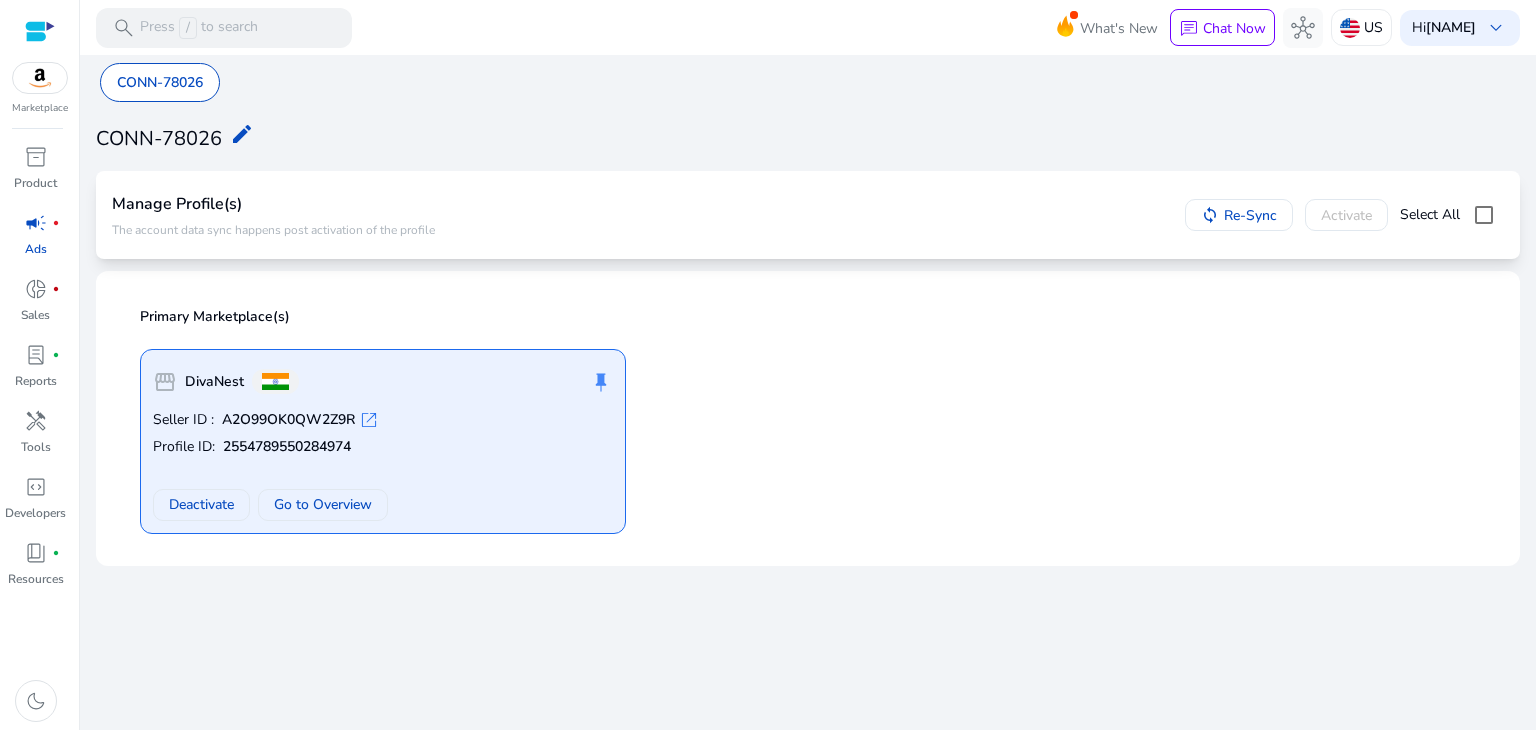 click on "2554789550284974" 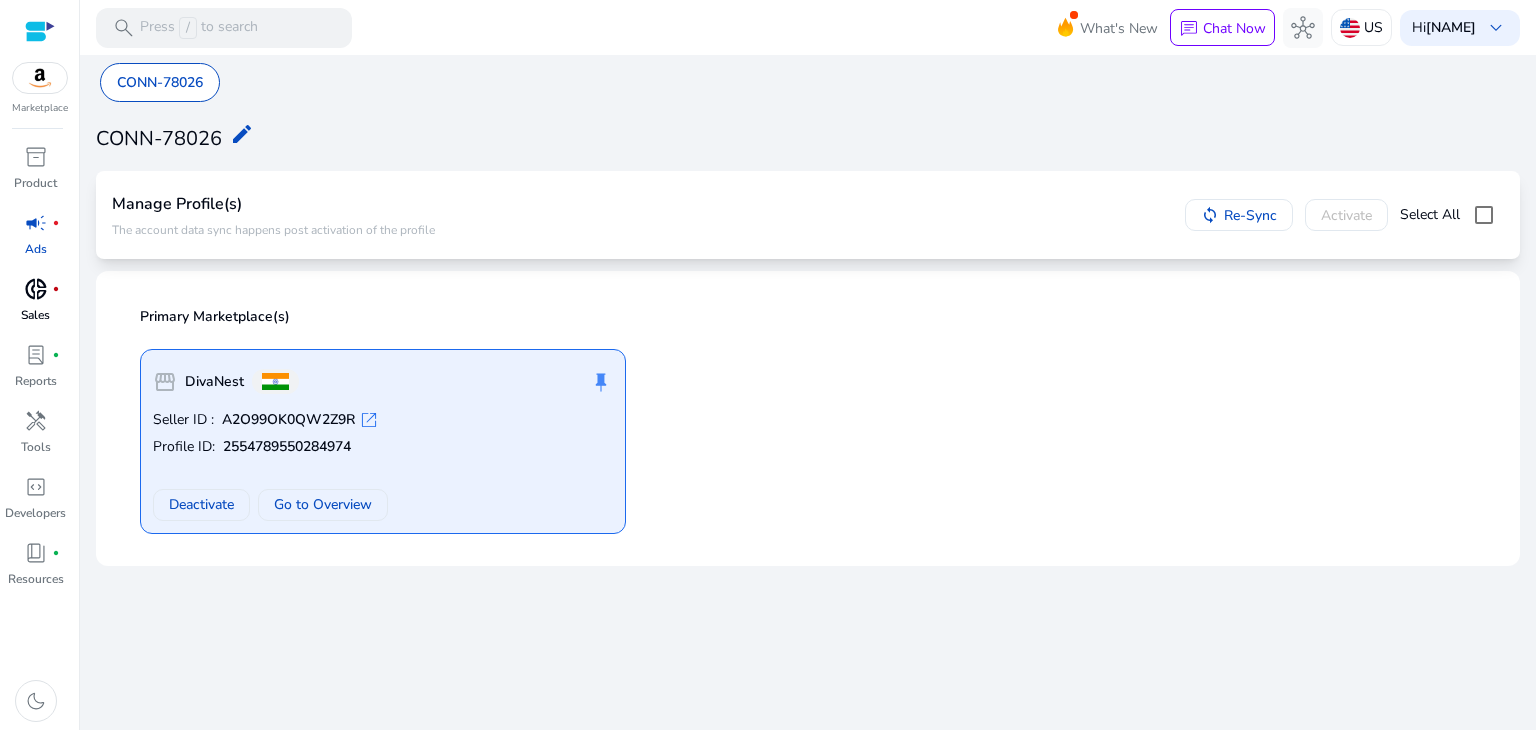 click on "donut_small" at bounding box center [36, 289] 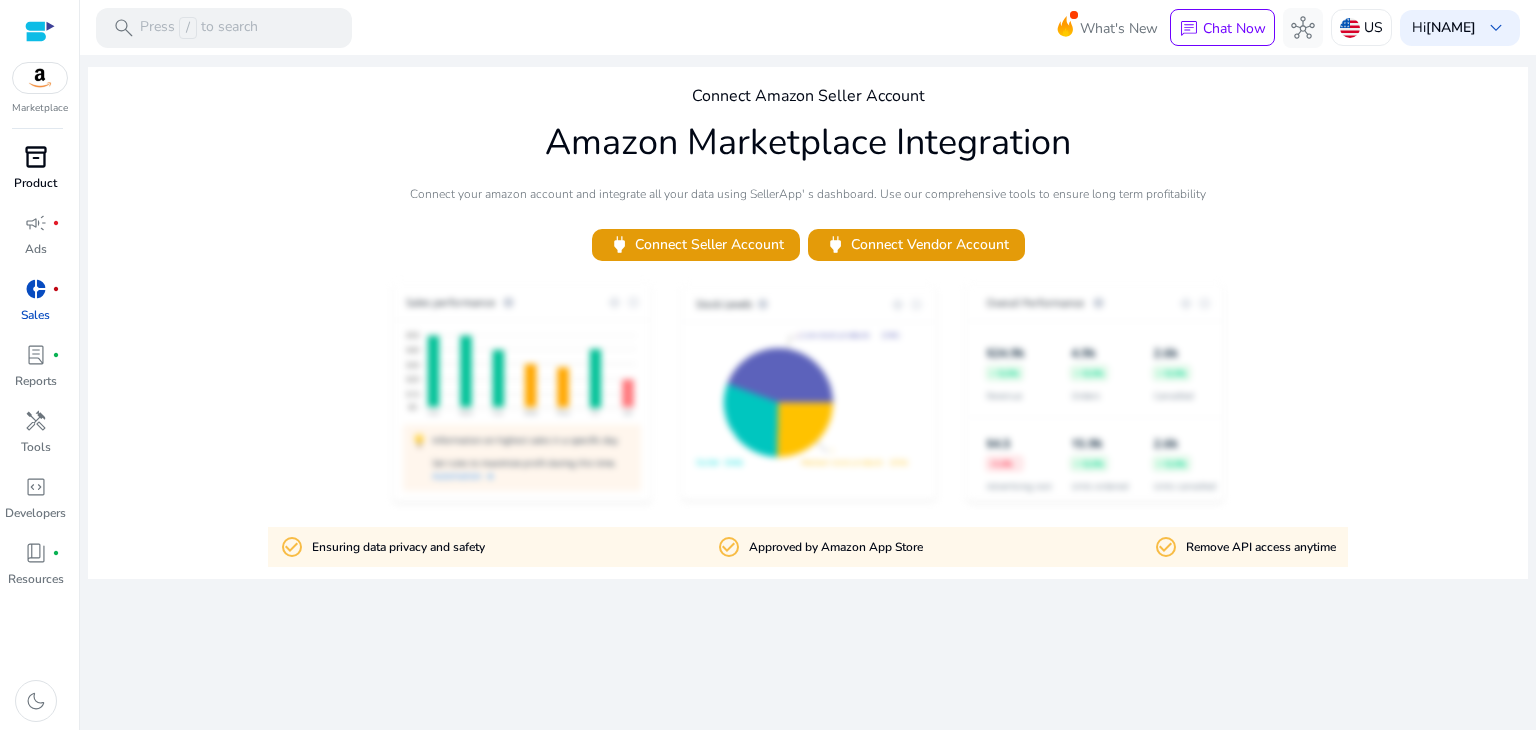 click on "inventory_2" at bounding box center [36, 157] 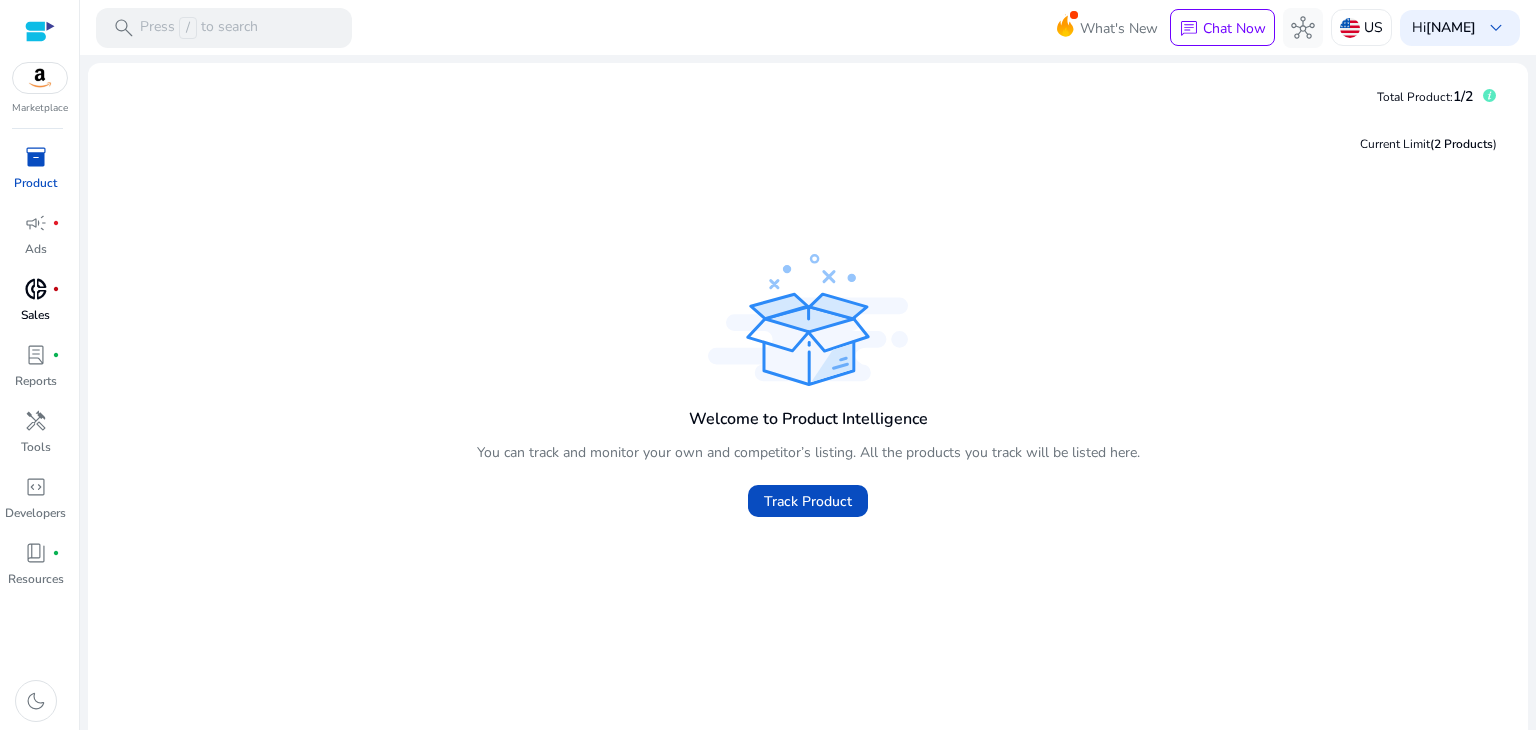 scroll, scrollTop: 0, scrollLeft: 0, axis: both 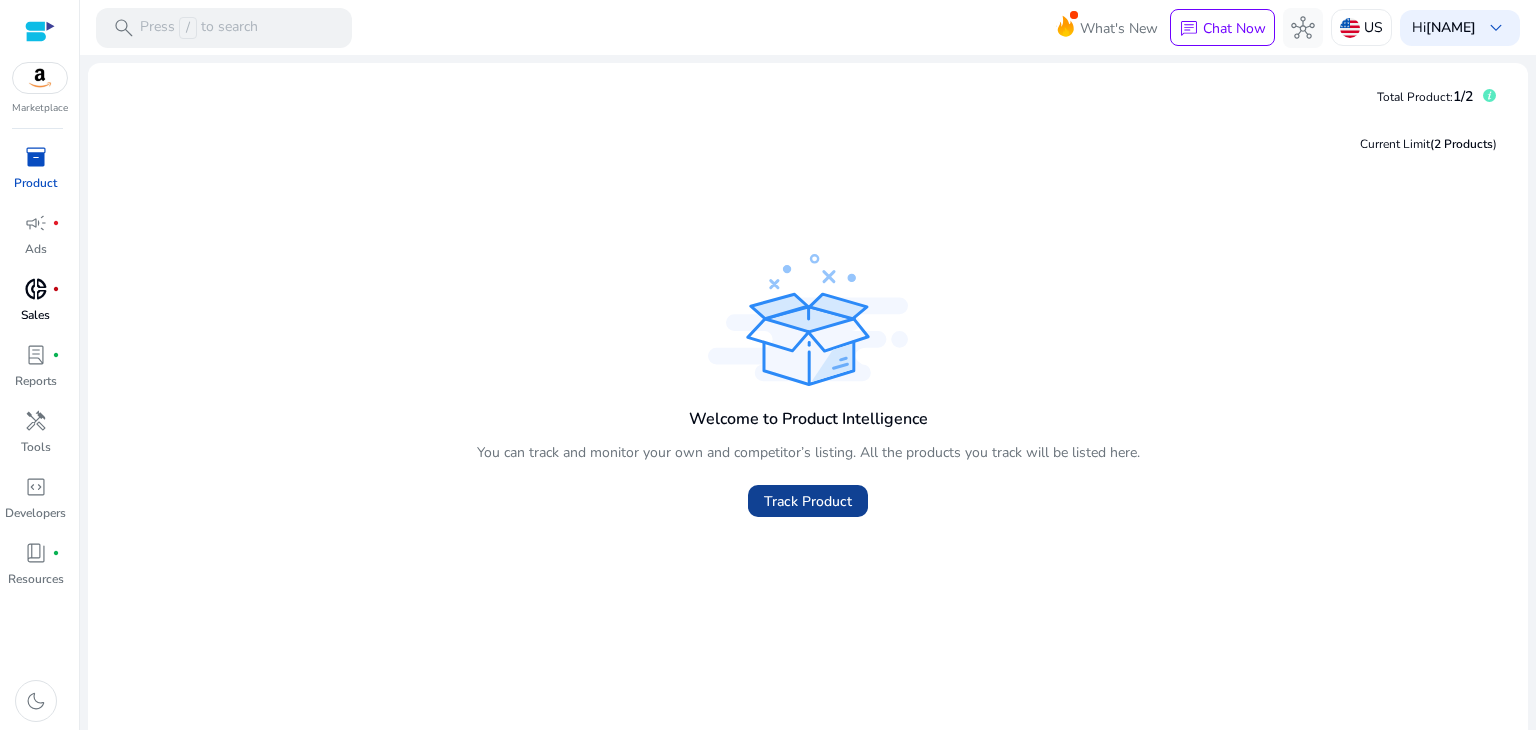 click on "Track Product" 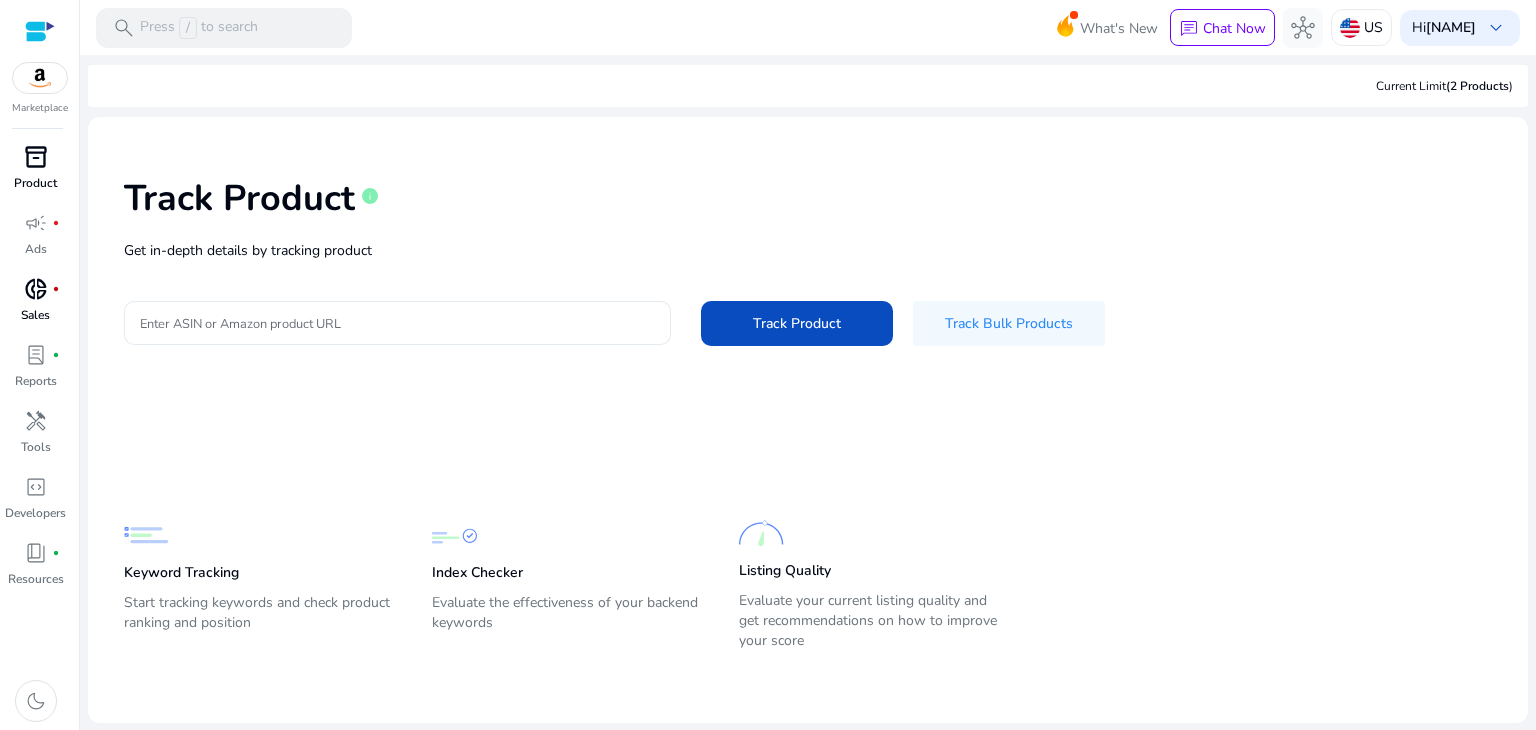 click 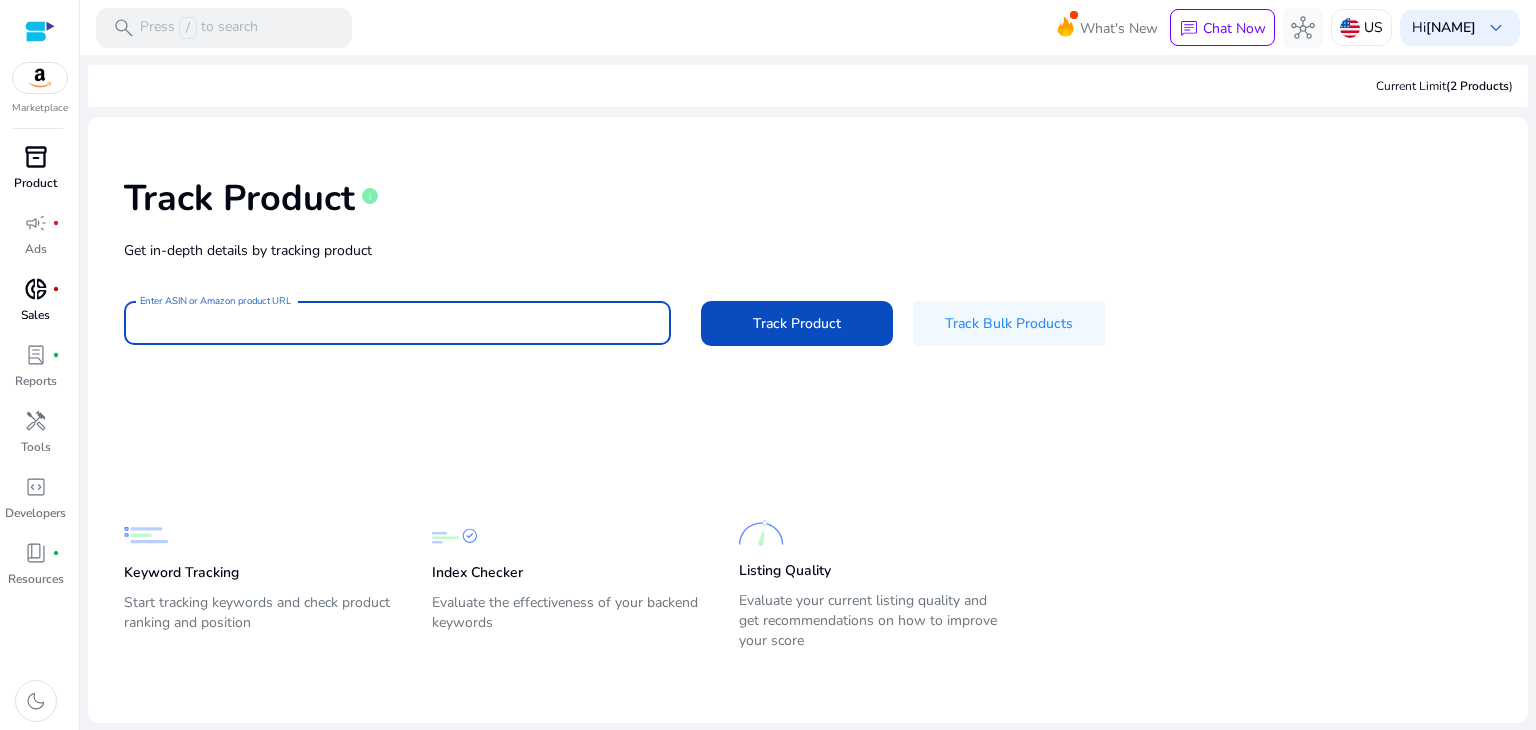 paste on "**********" 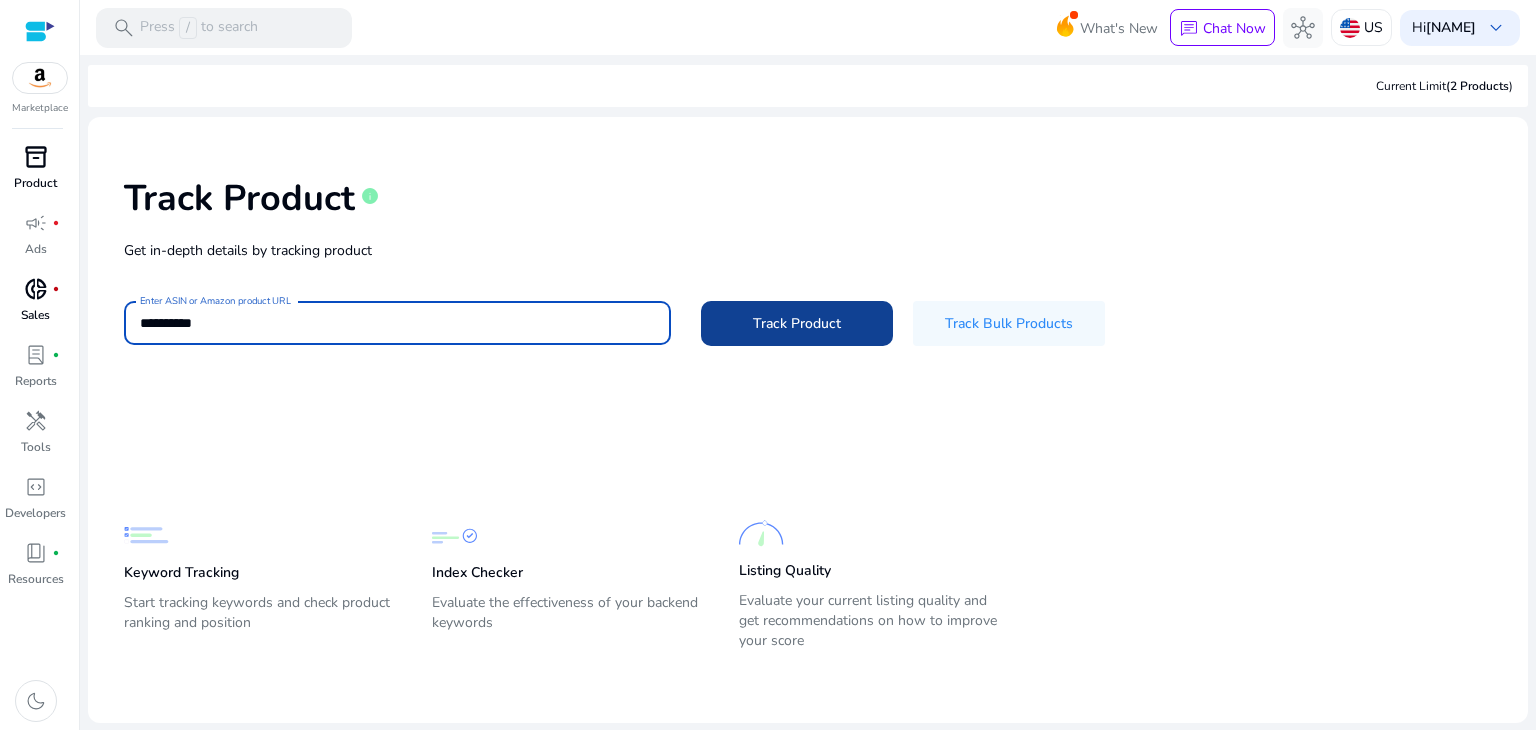 type on "**********" 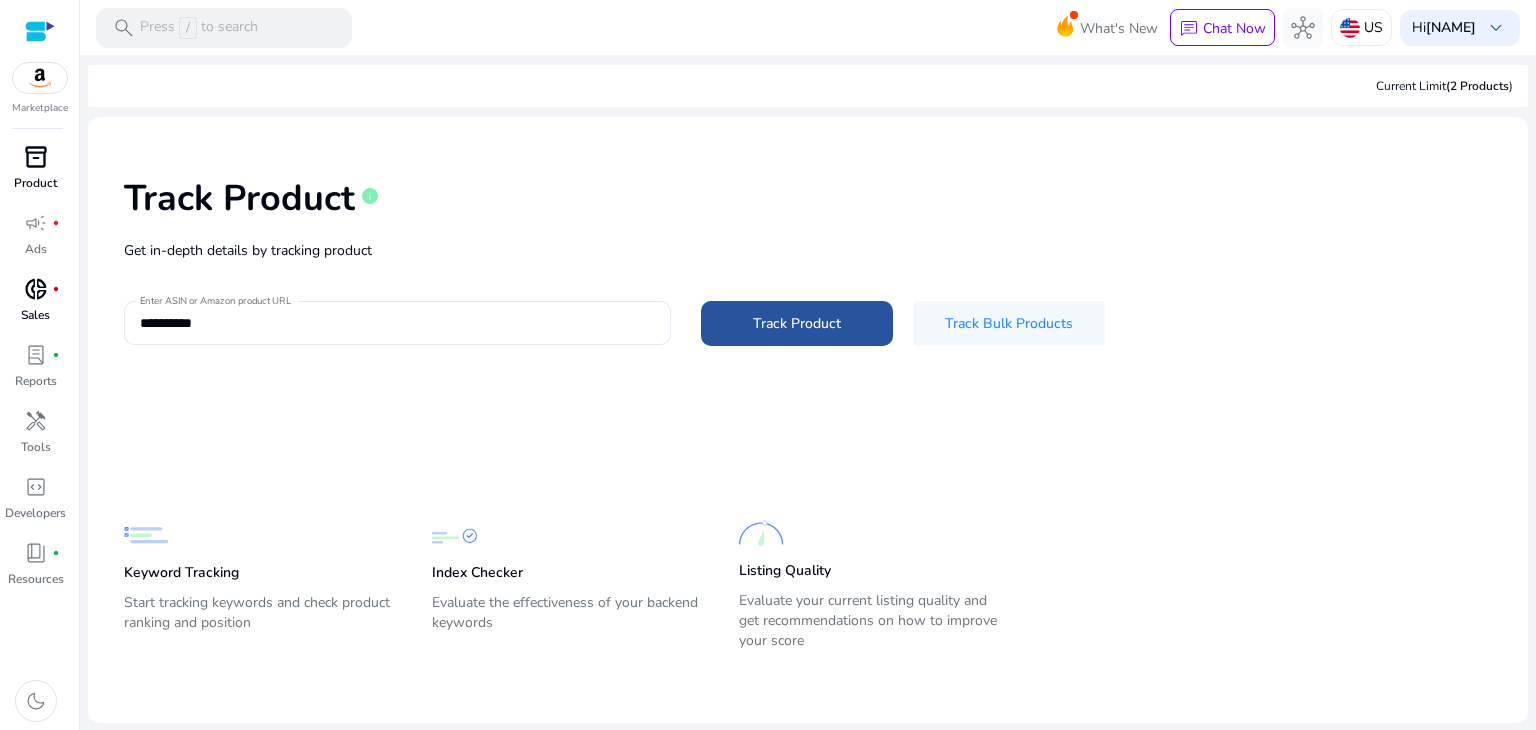 click on "Track Product" 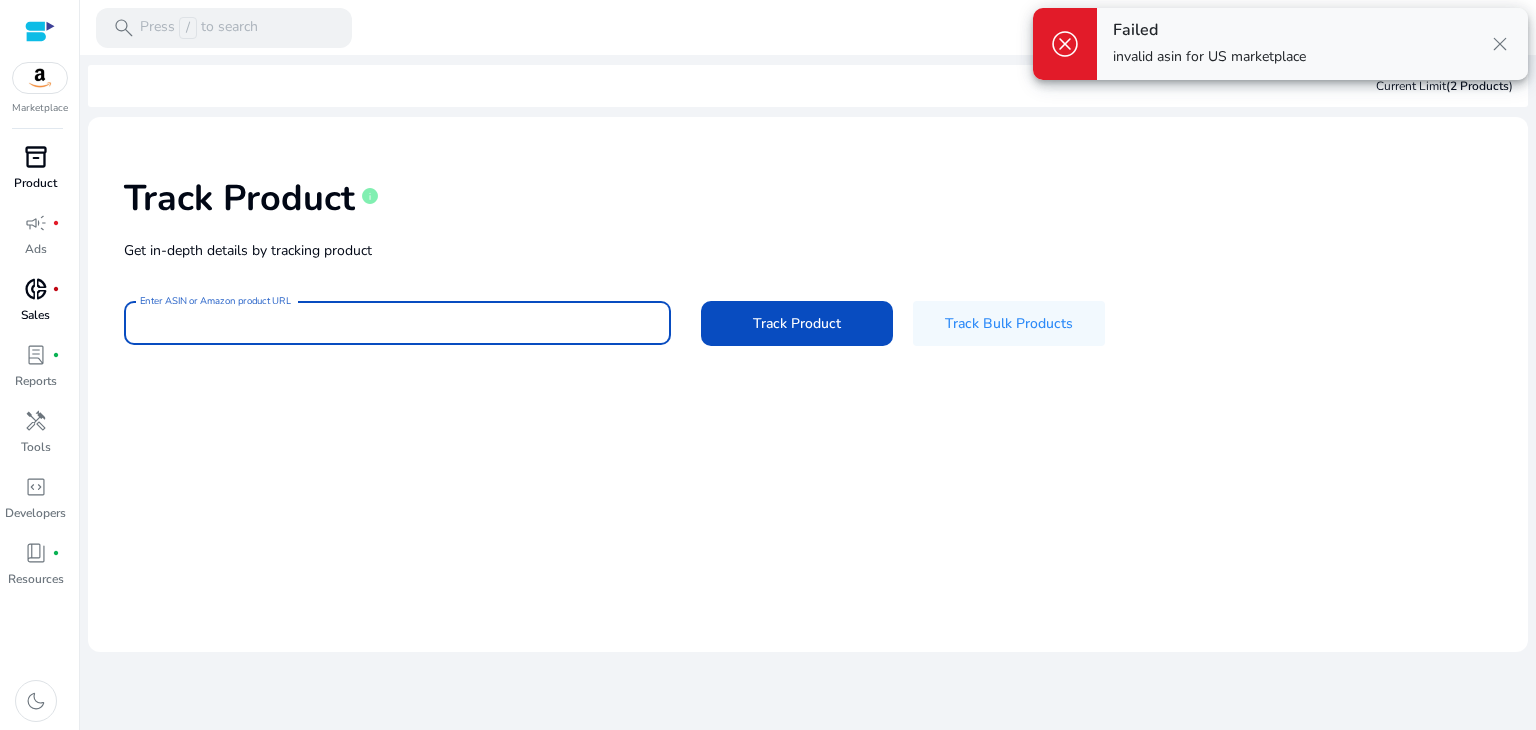 click on "Enter ASIN or Amazon product URL" at bounding box center [397, 323] 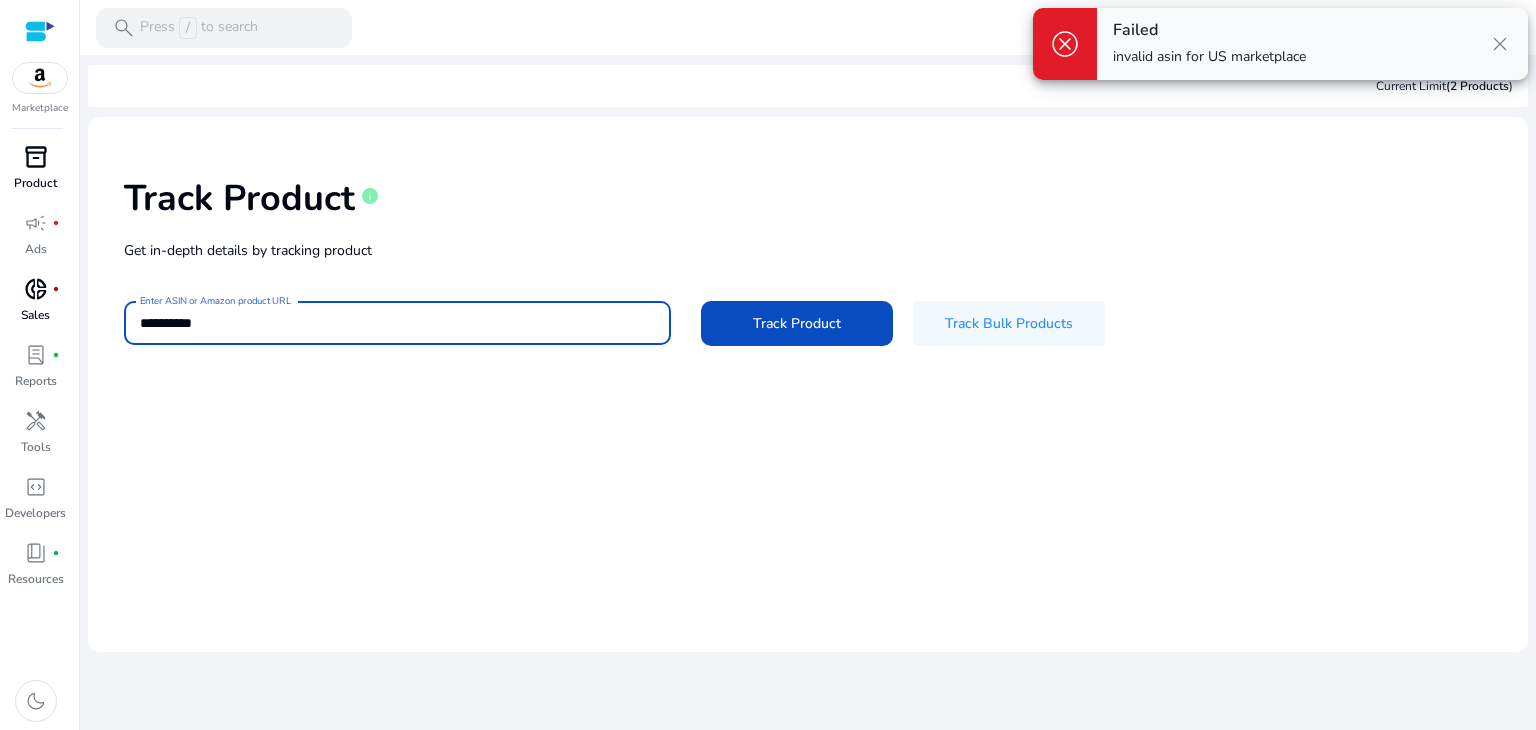 click on "**********" at bounding box center [397, 323] 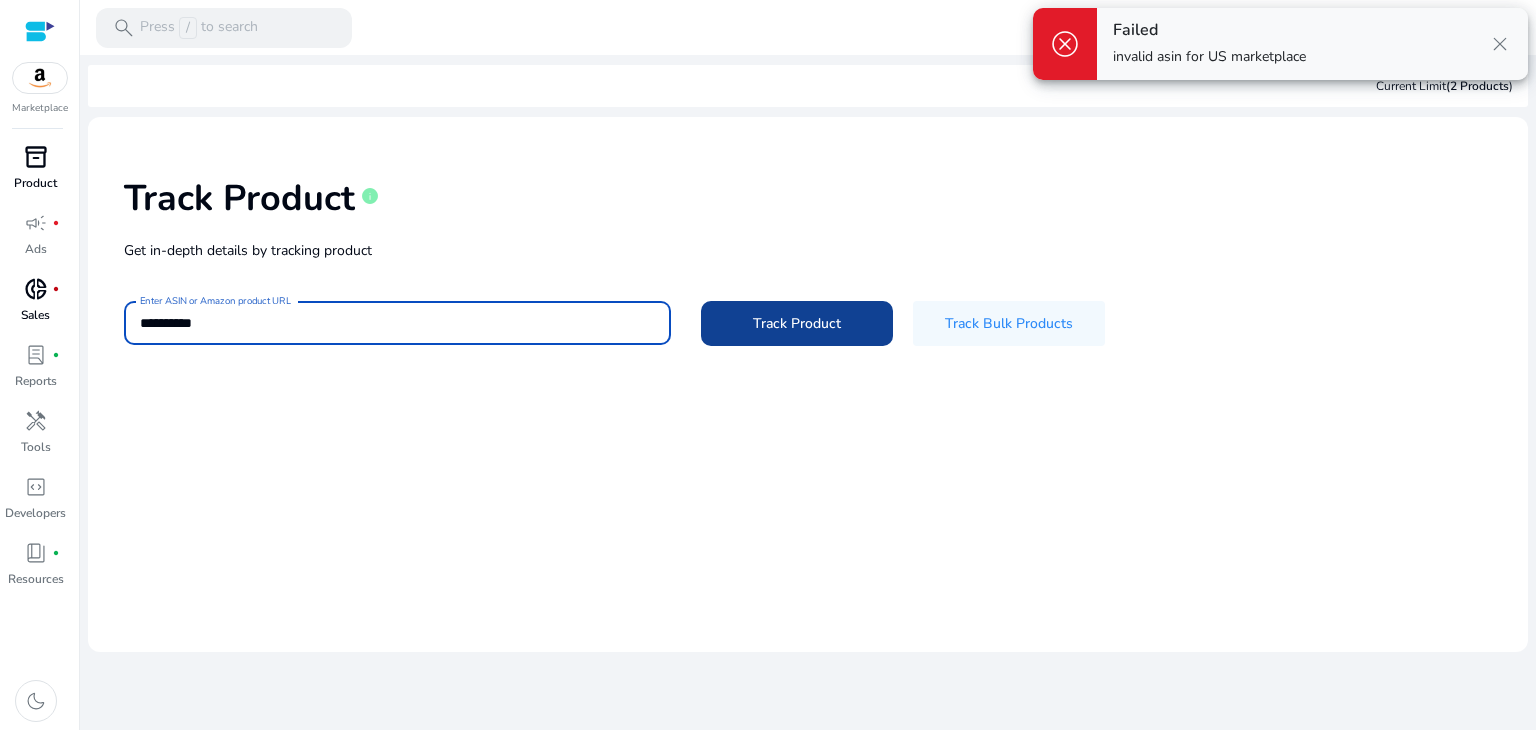 type on "**********" 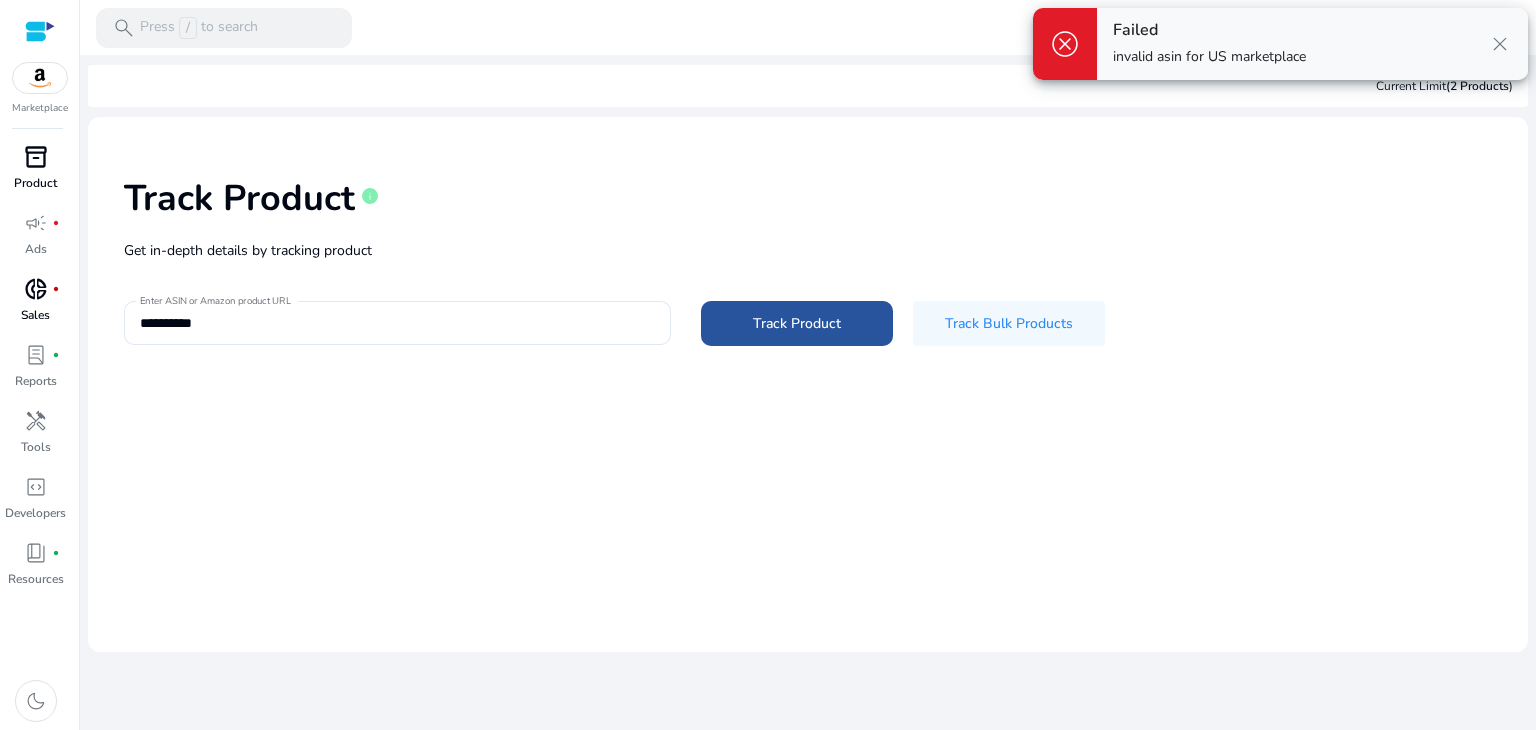 click 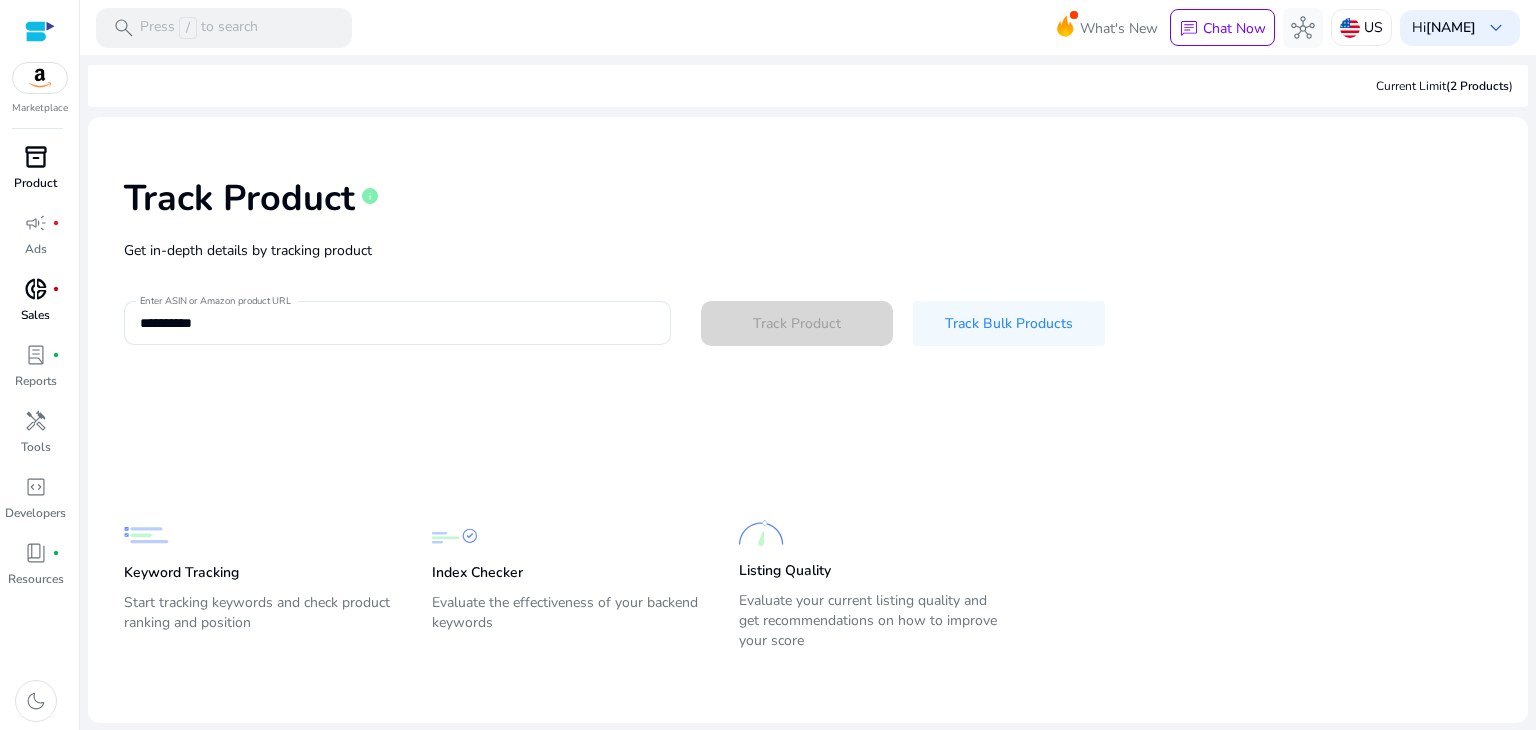 type 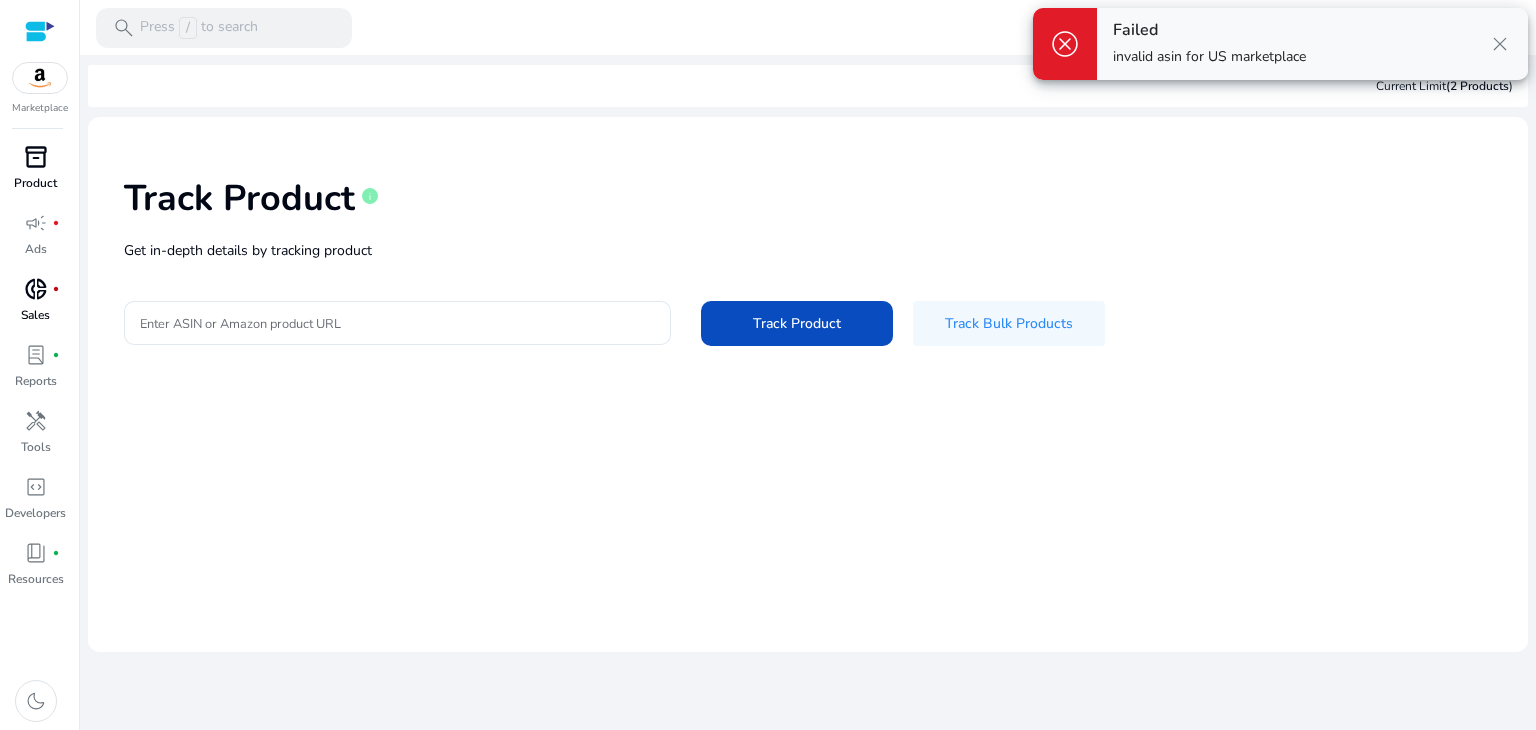 click at bounding box center (40, 78) 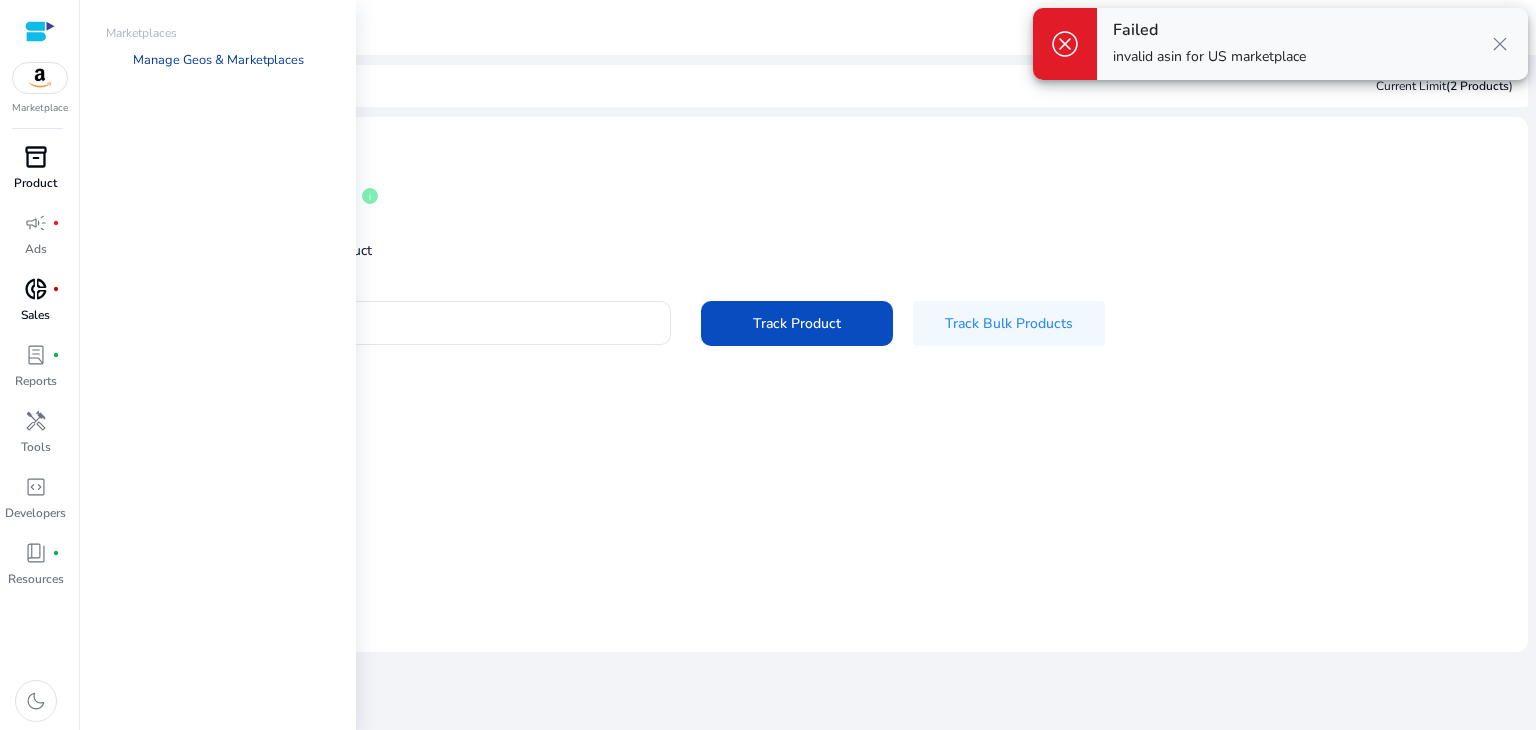 click on "Manage Geos & Marketplaces" at bounding box center (218, 60) 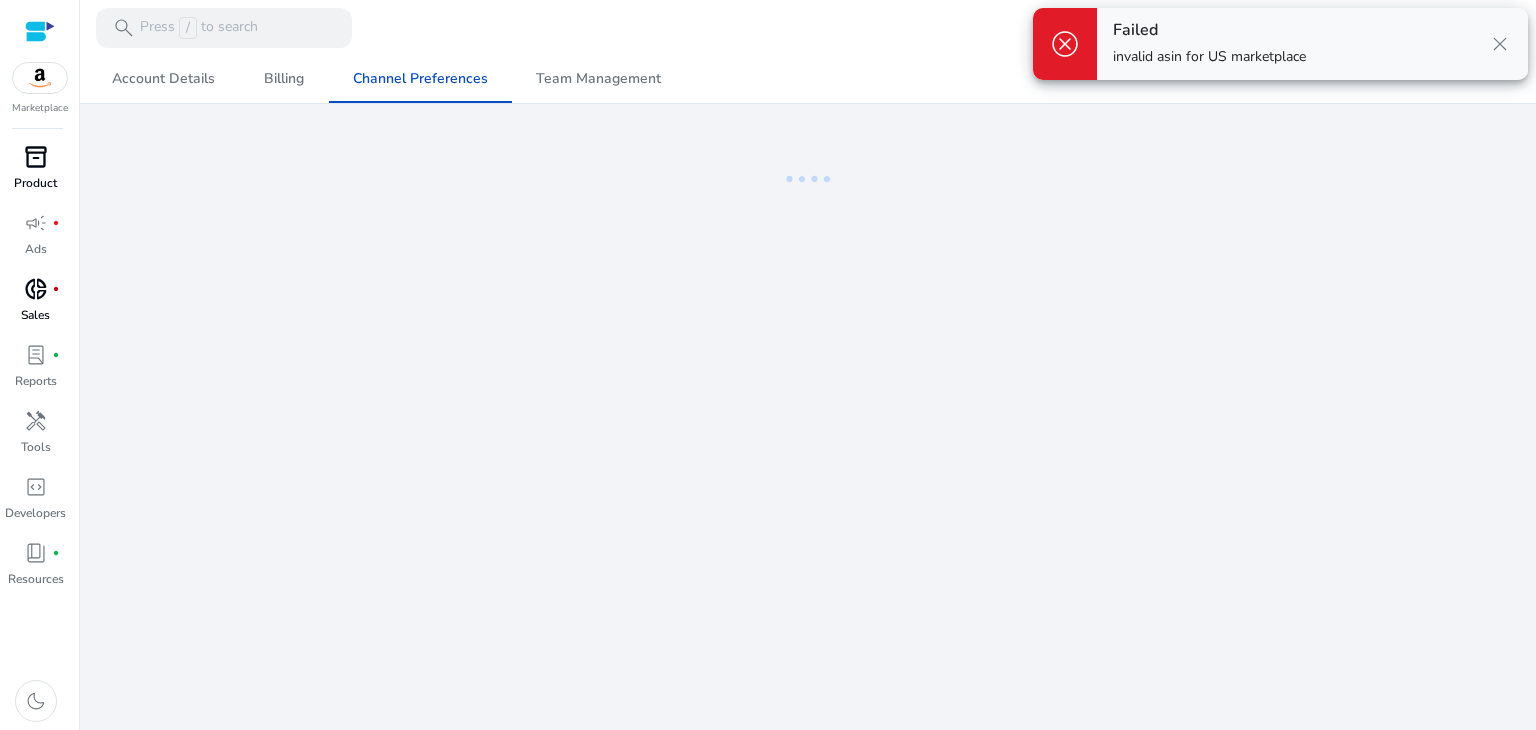 click on "inventory_2" at bounding box center [36, 157] 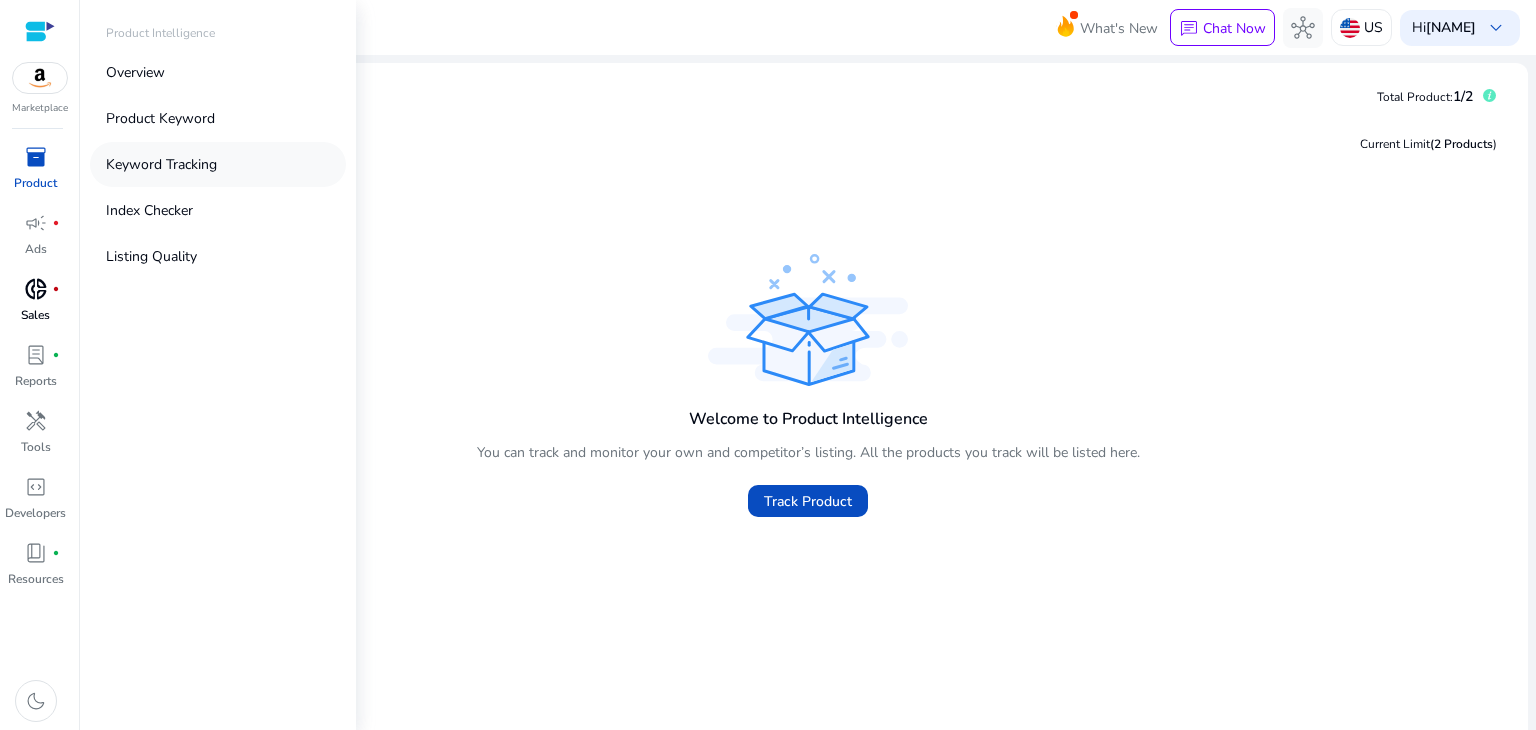 click on "Keyword Tracking" at bounding box center [161, 164] 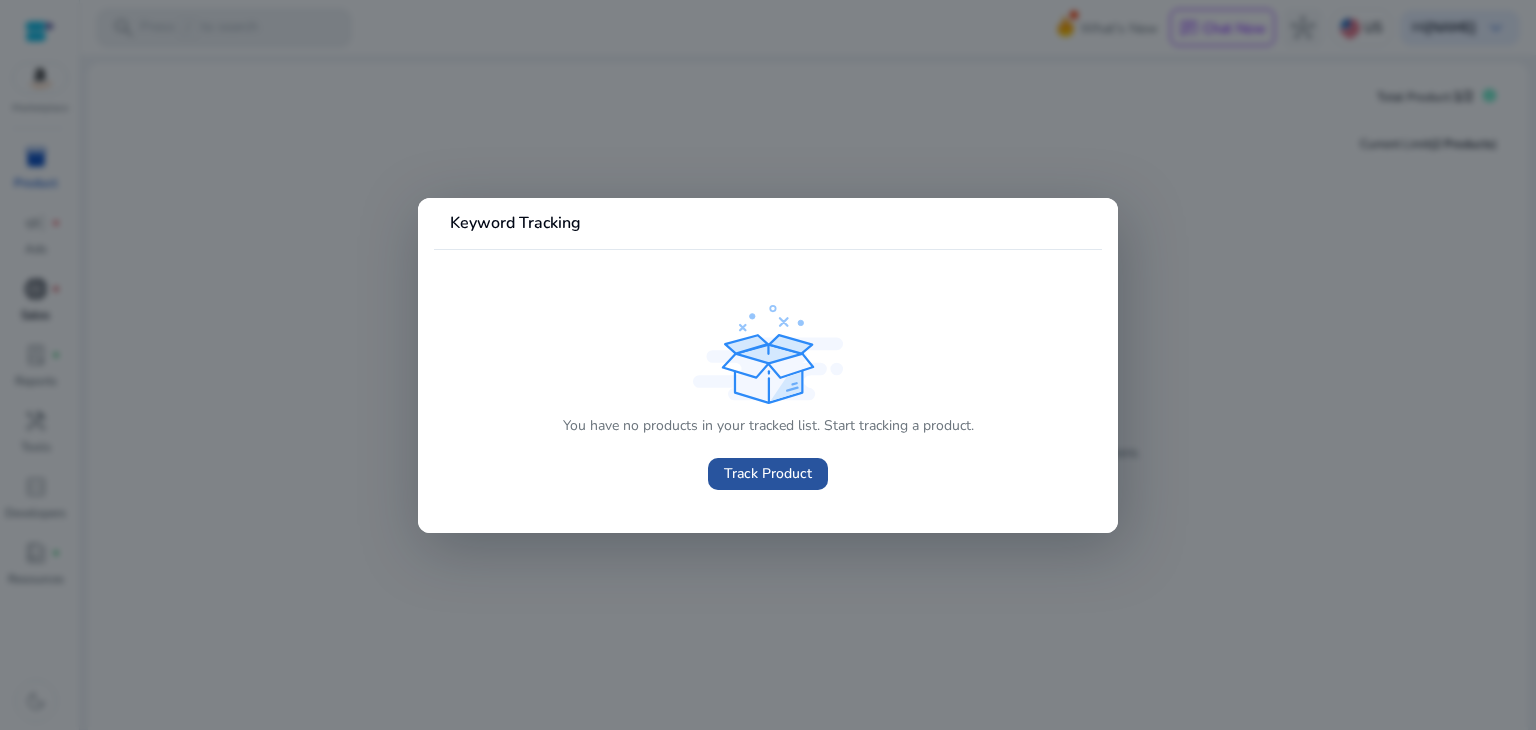 click on "Track Product" 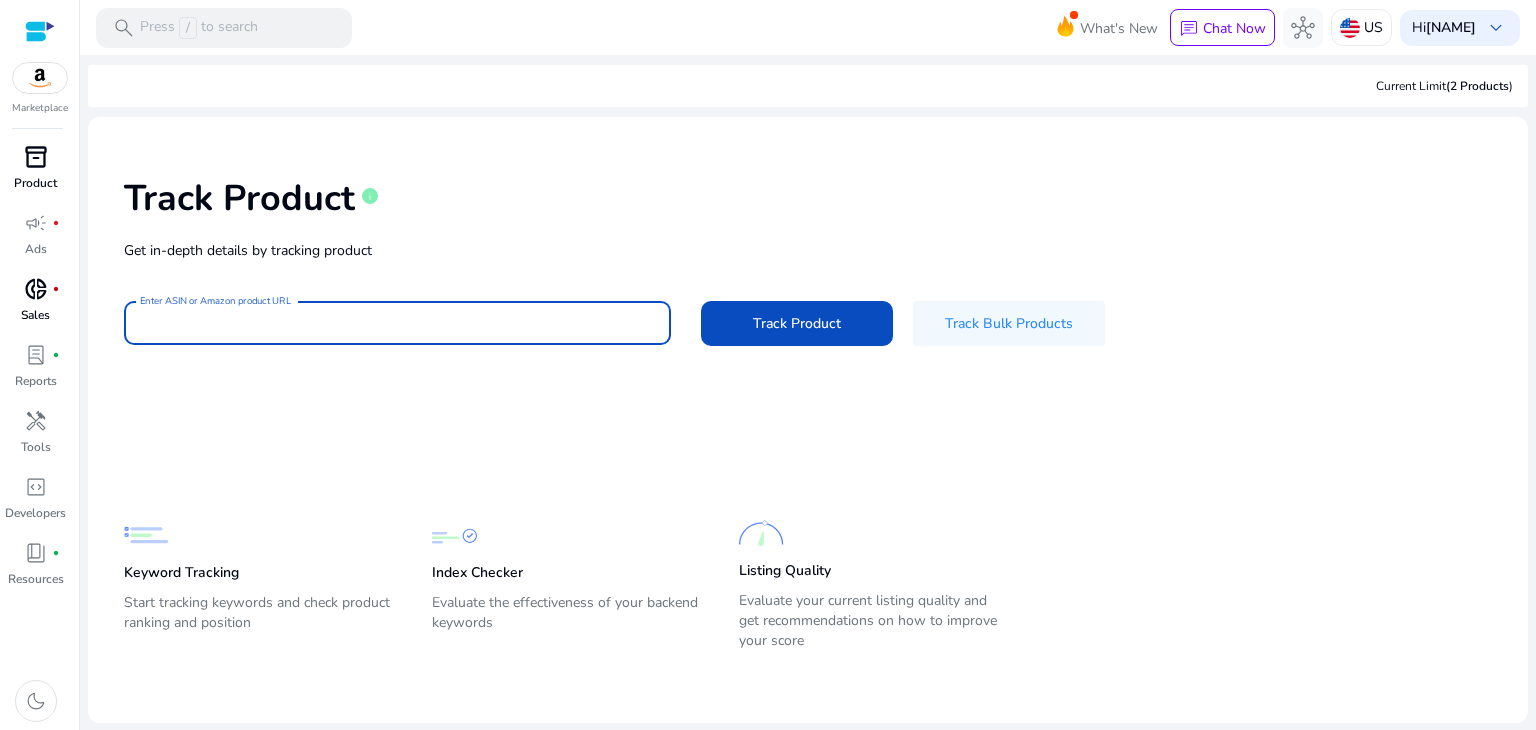 click on "Enter ASIN or Amazon product URL" at bounding box center (397, 323) 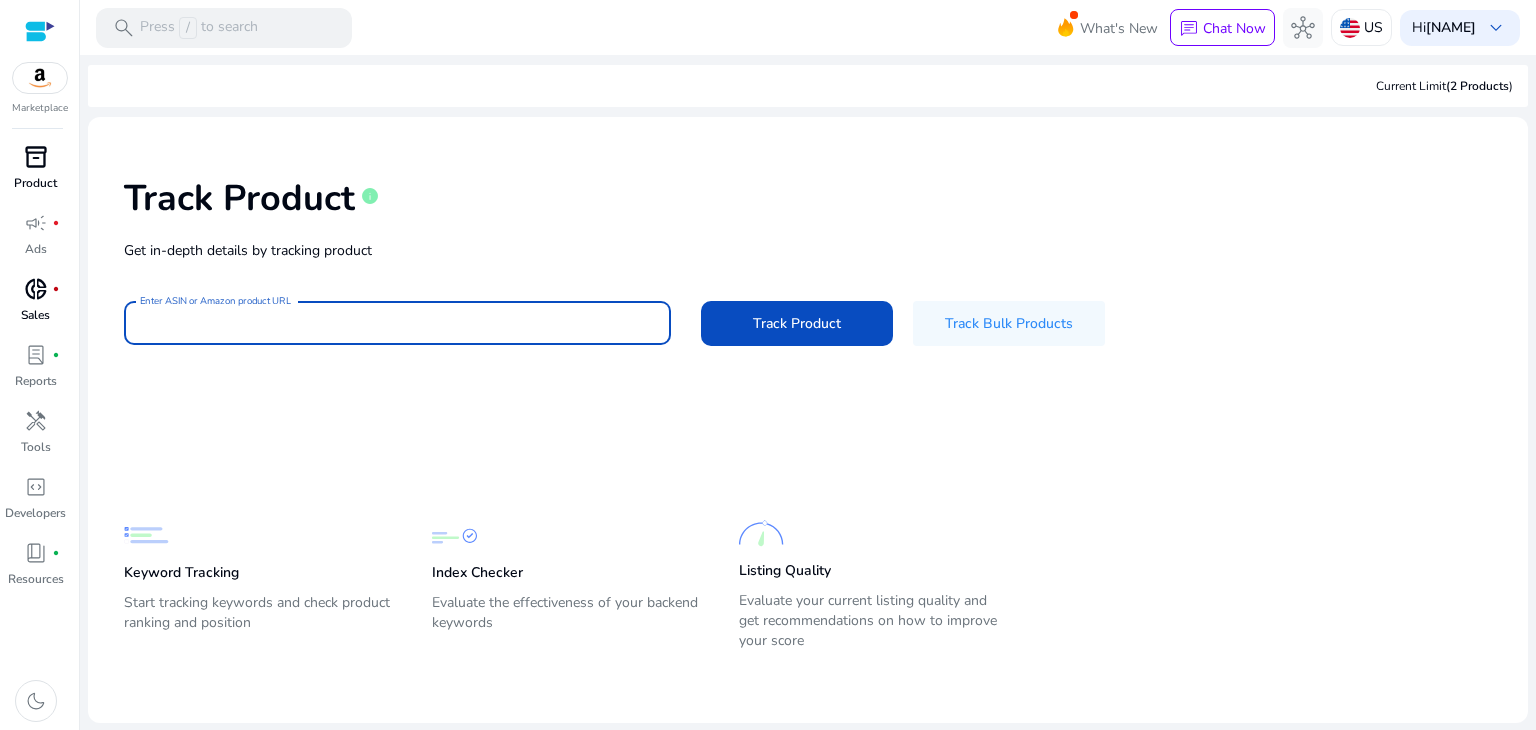 paste on "**********" 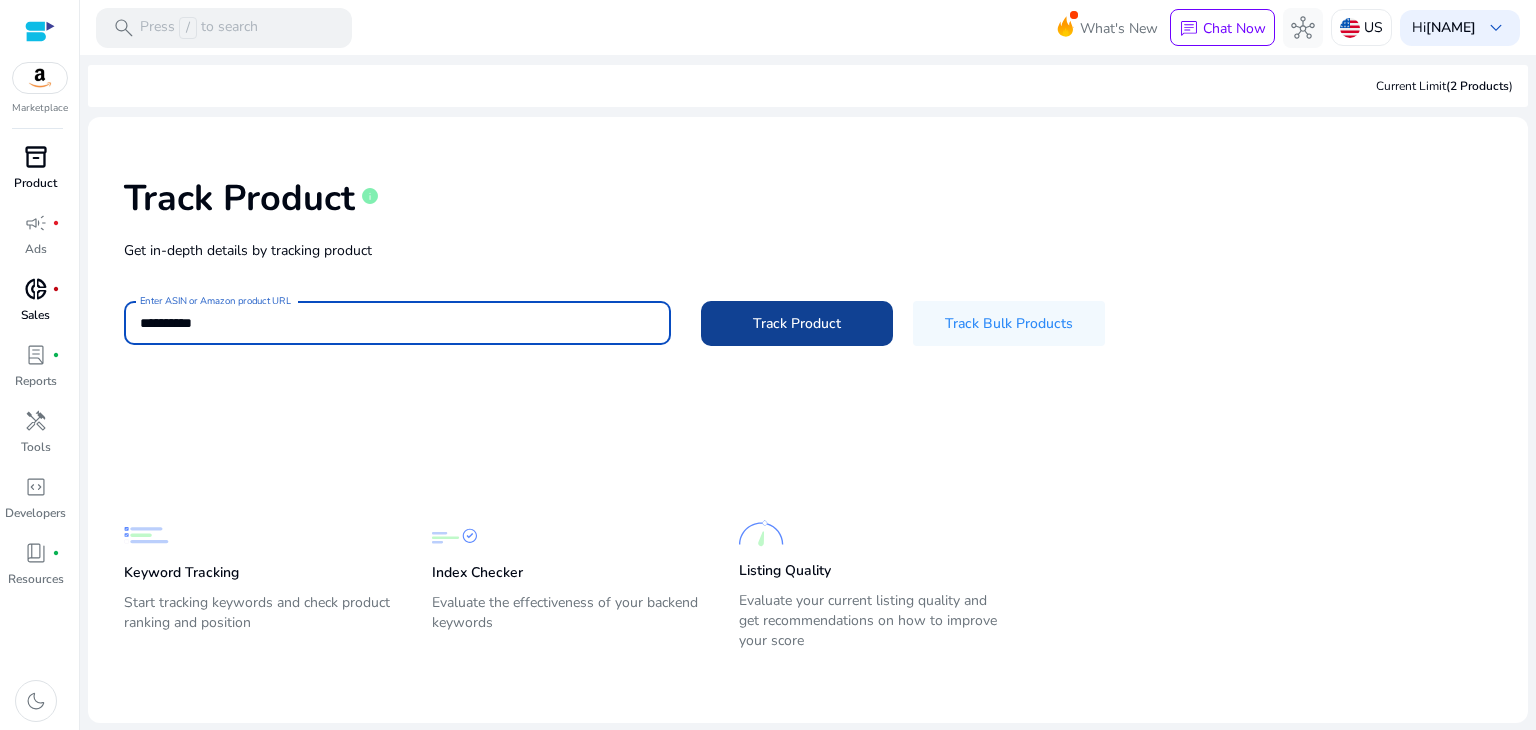 type on "**********" 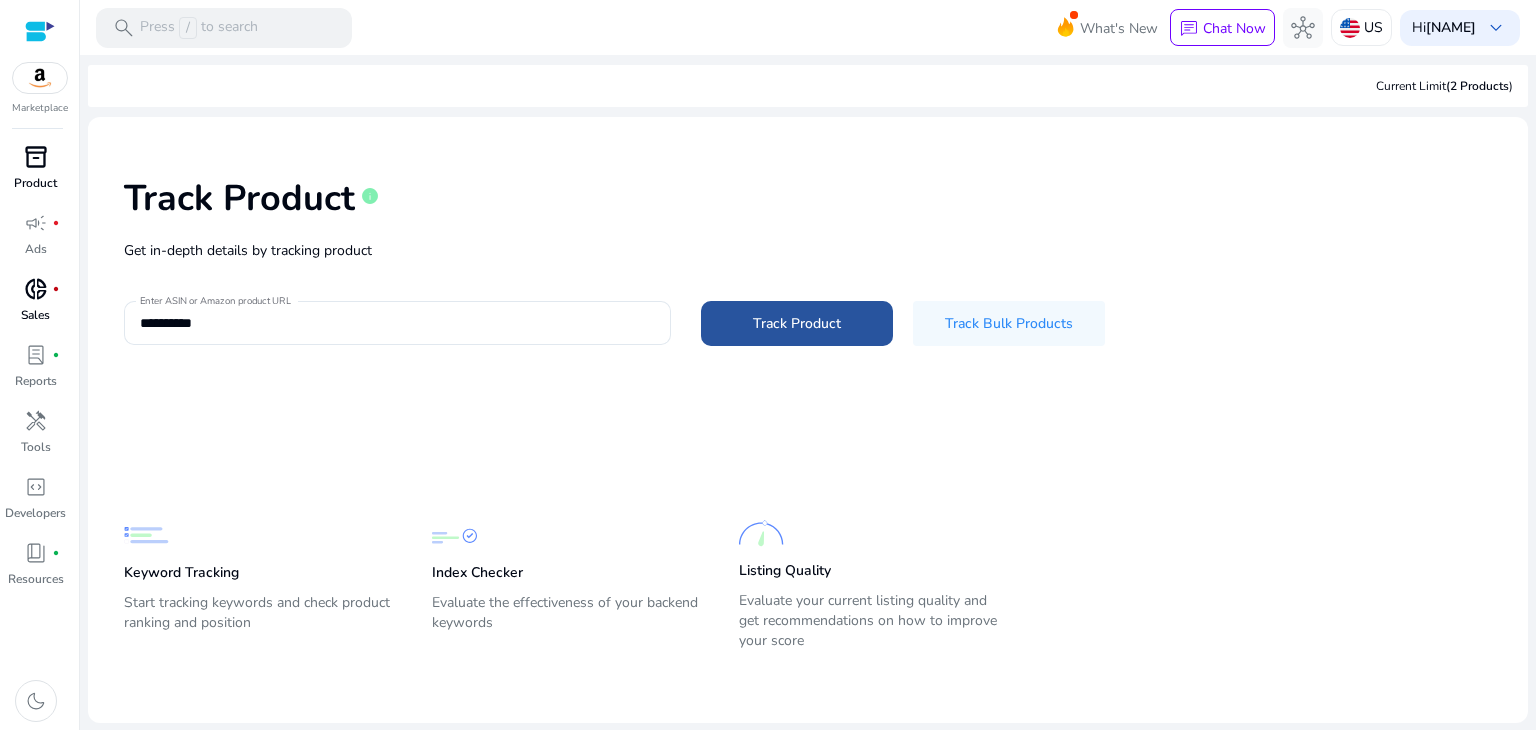 click 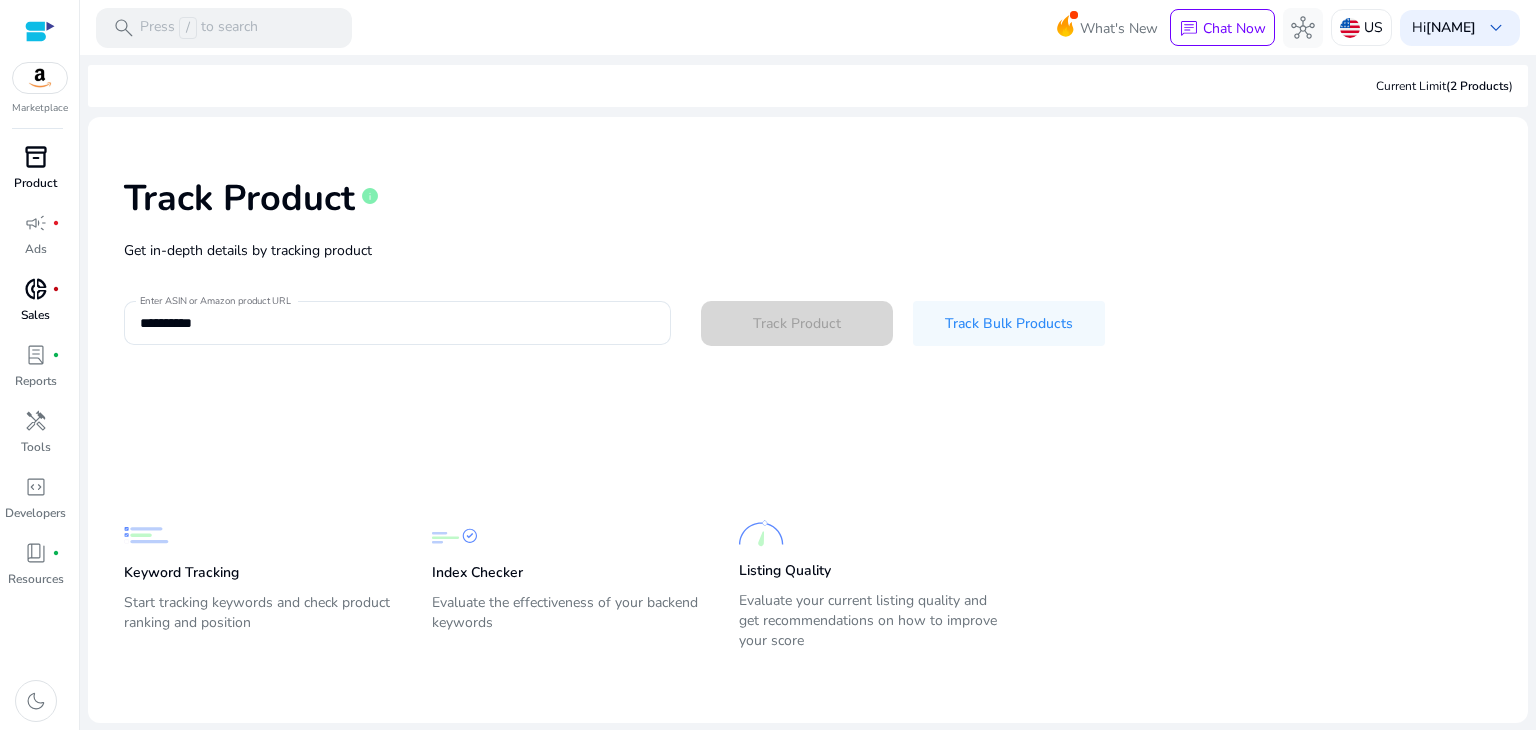 type 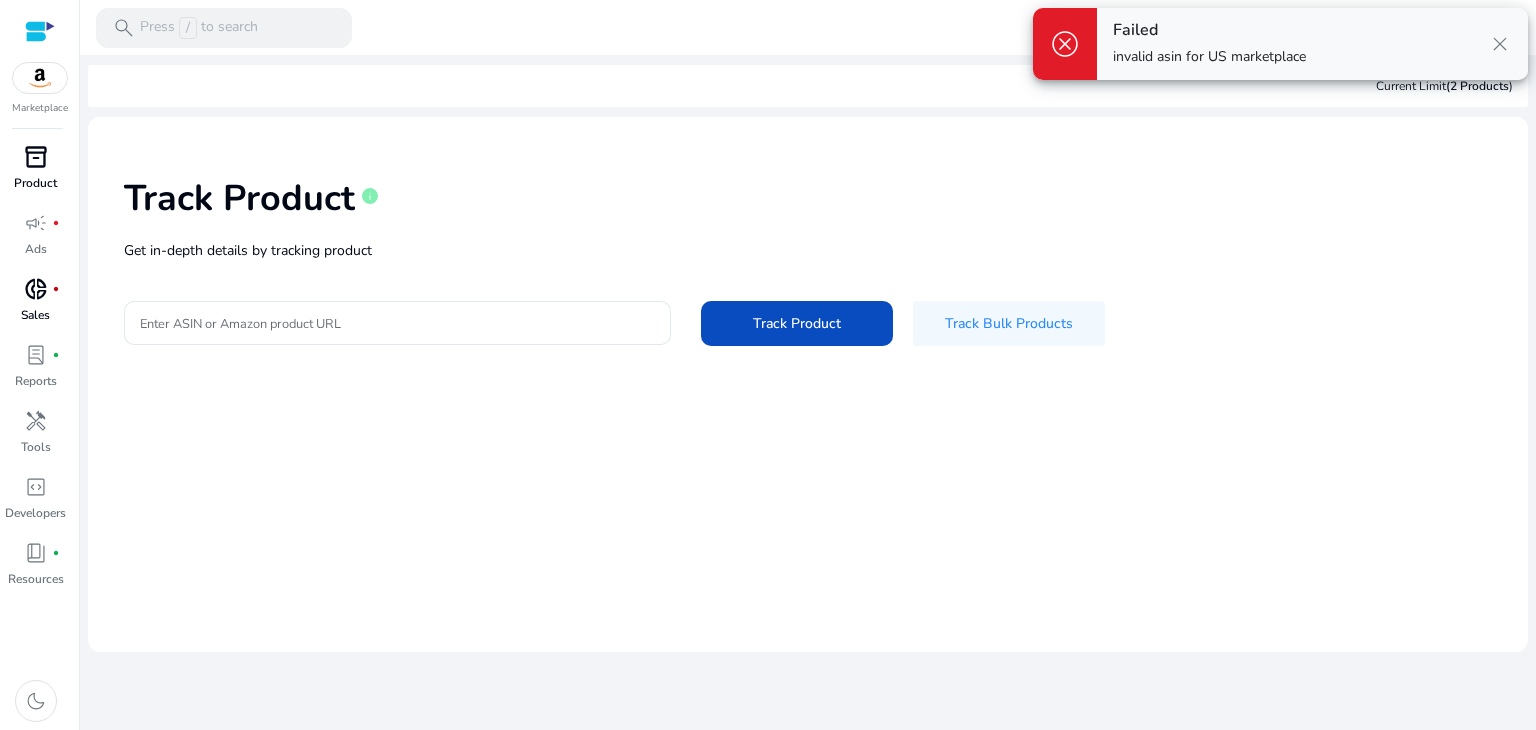 click on "invalid asin for US marketplace" at bounding box center [1209, 57] 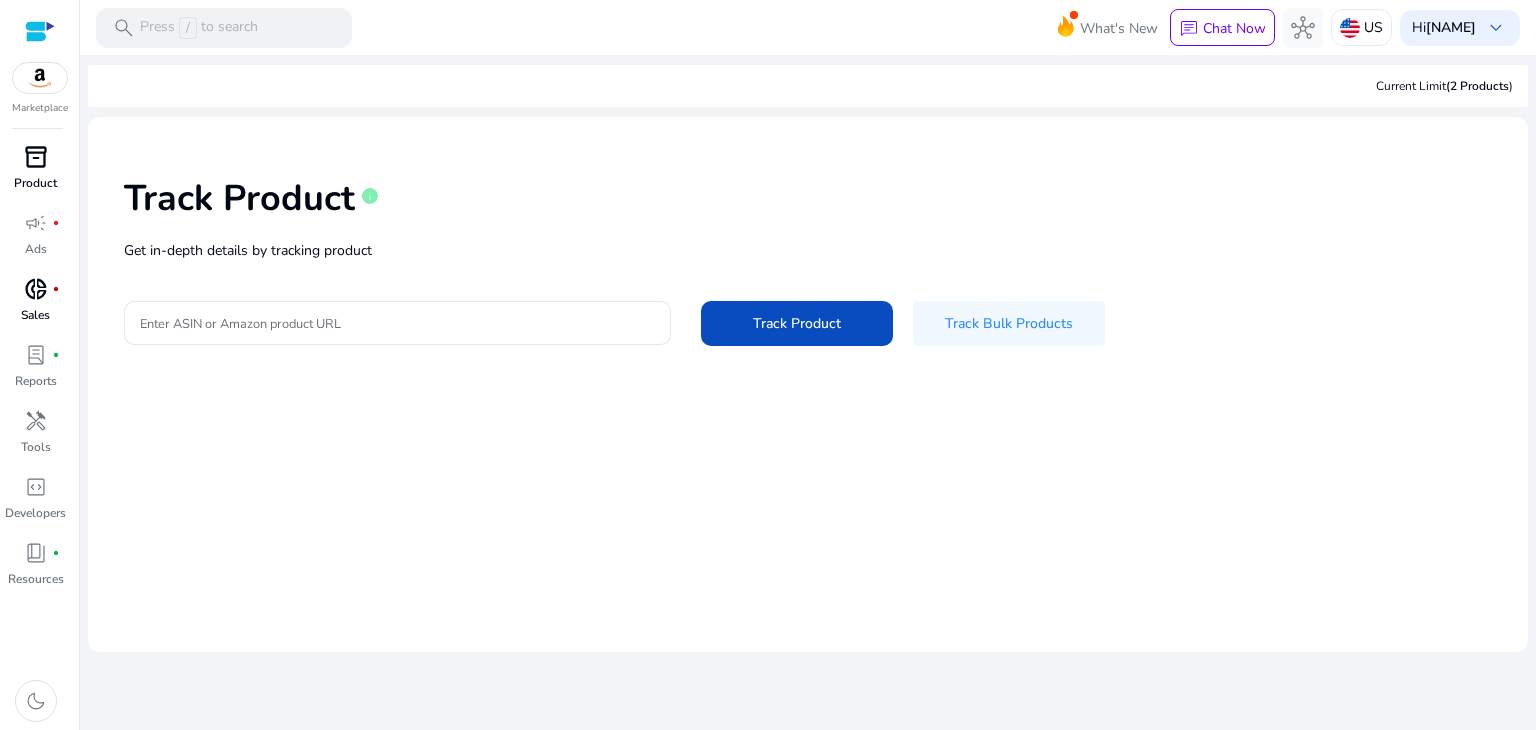click on "Current Limit  (2 Products )" 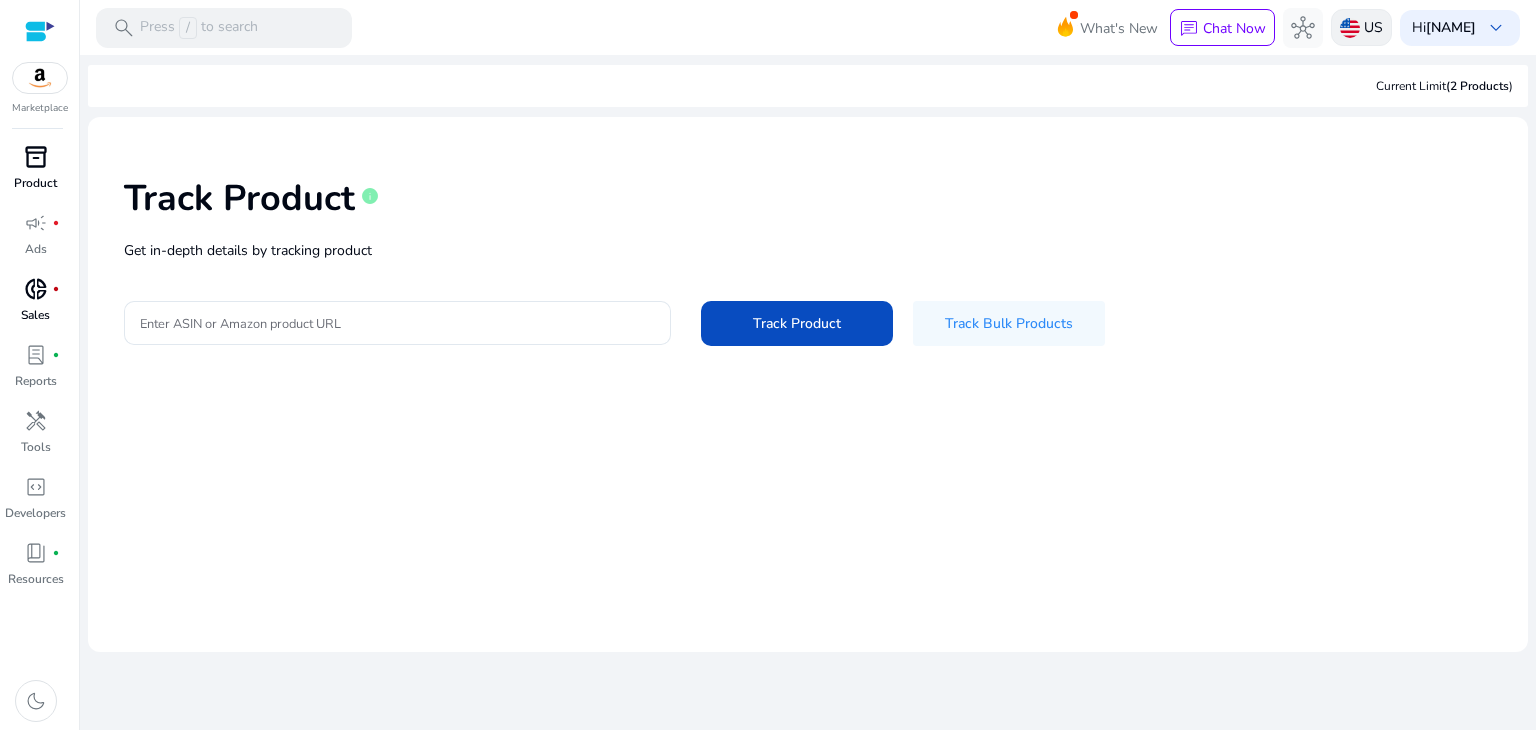 click at bounding box center (1350, 28) 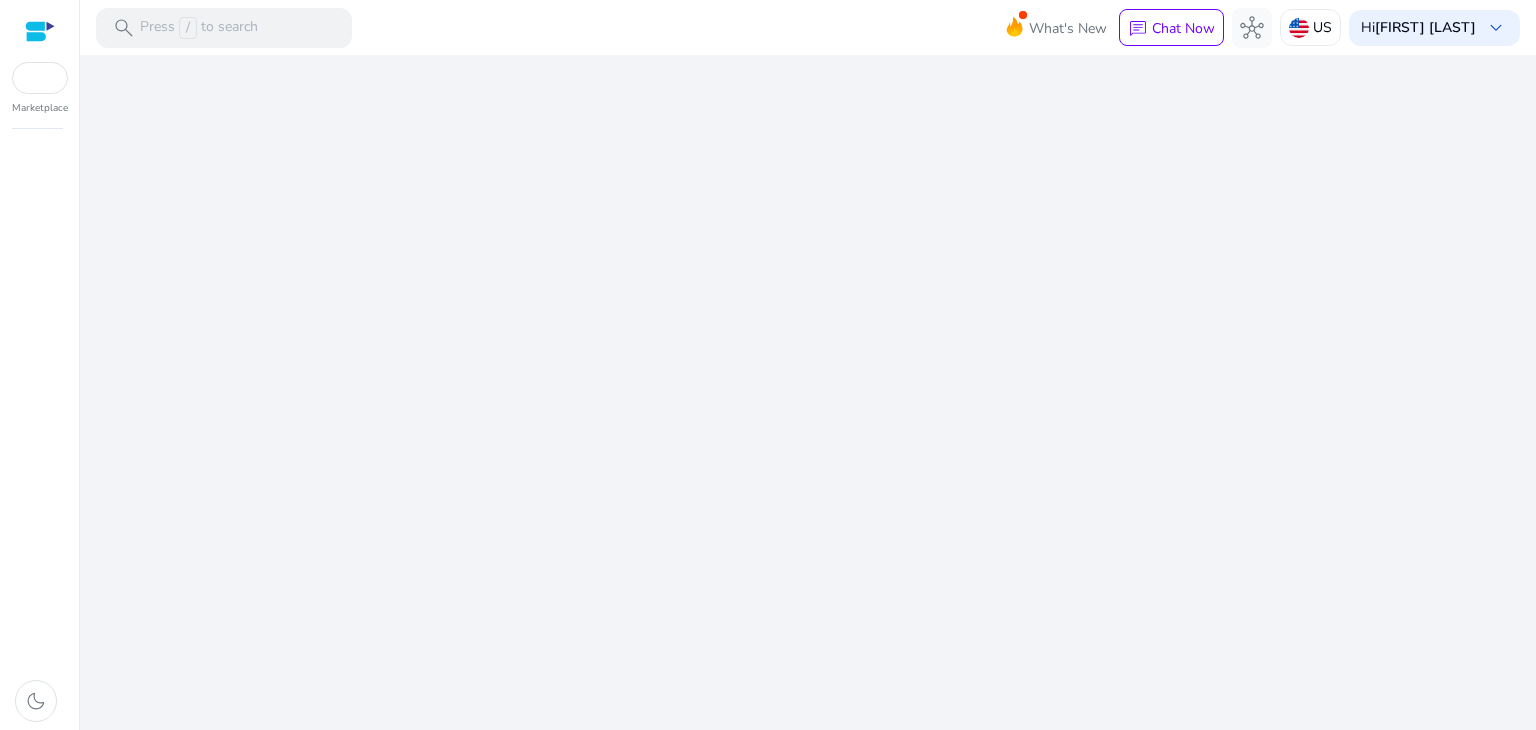 scroll, scrollTop: 0, scrollLeft: 0, axis: both 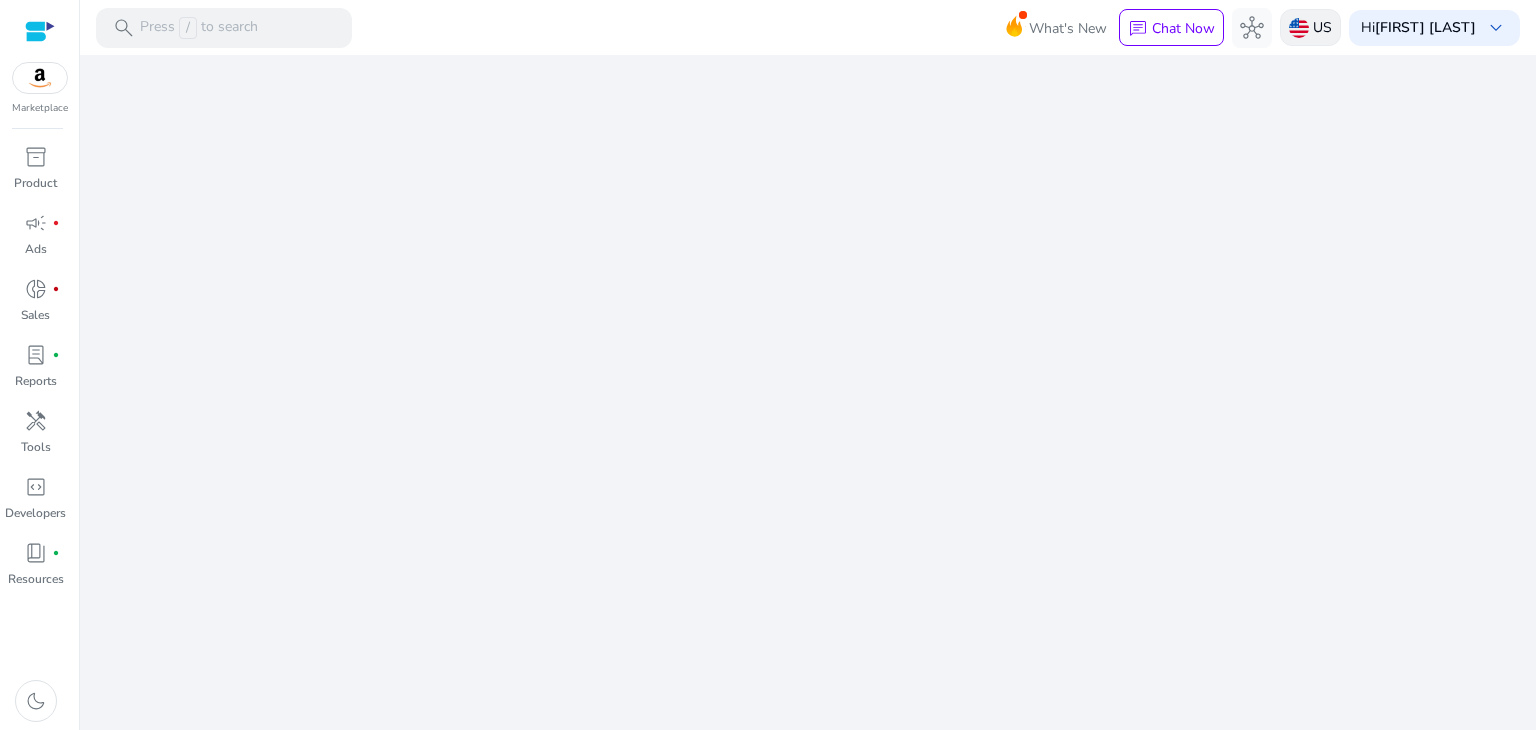 click on "US" at bounding box center (1322, 27) 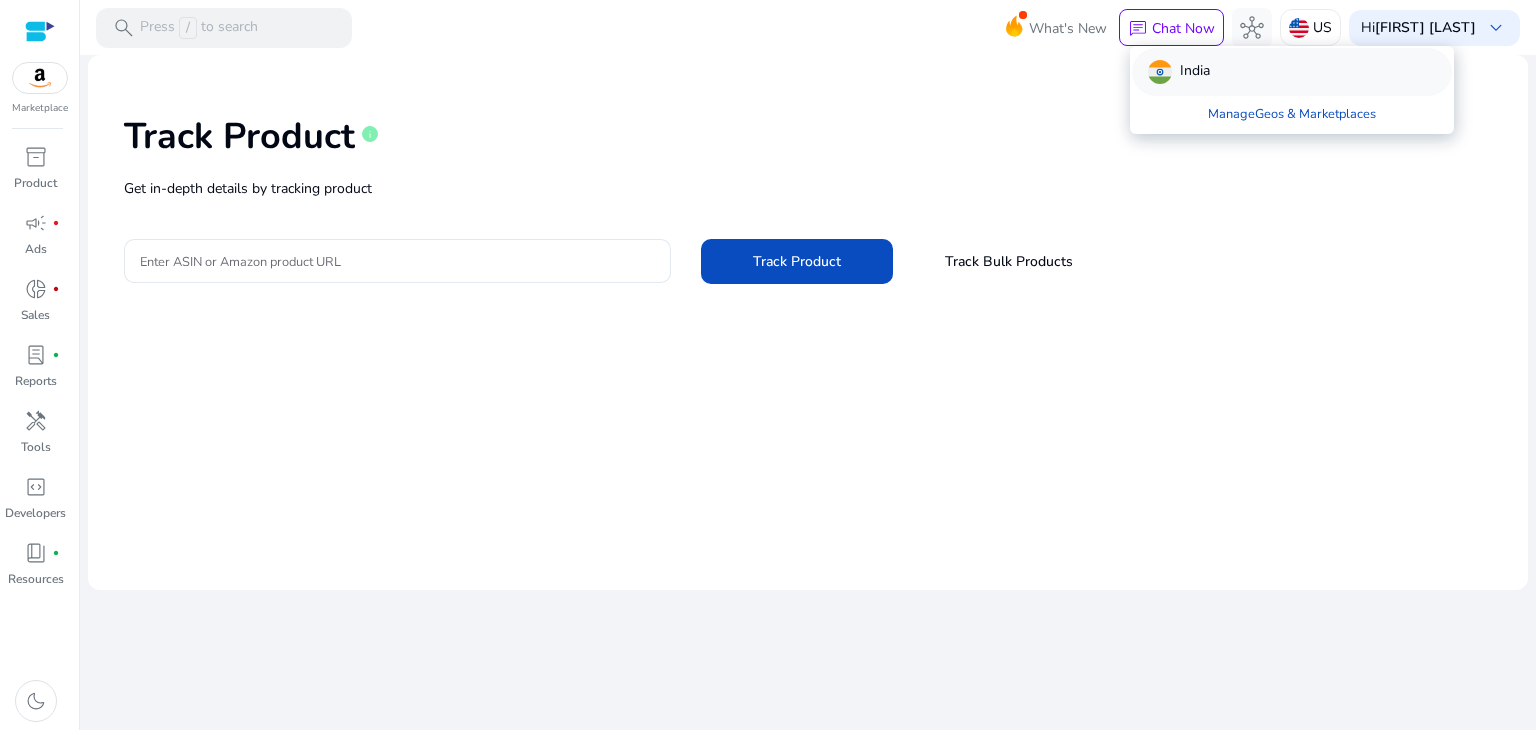click on "India" at bounding box center (1195, 72) 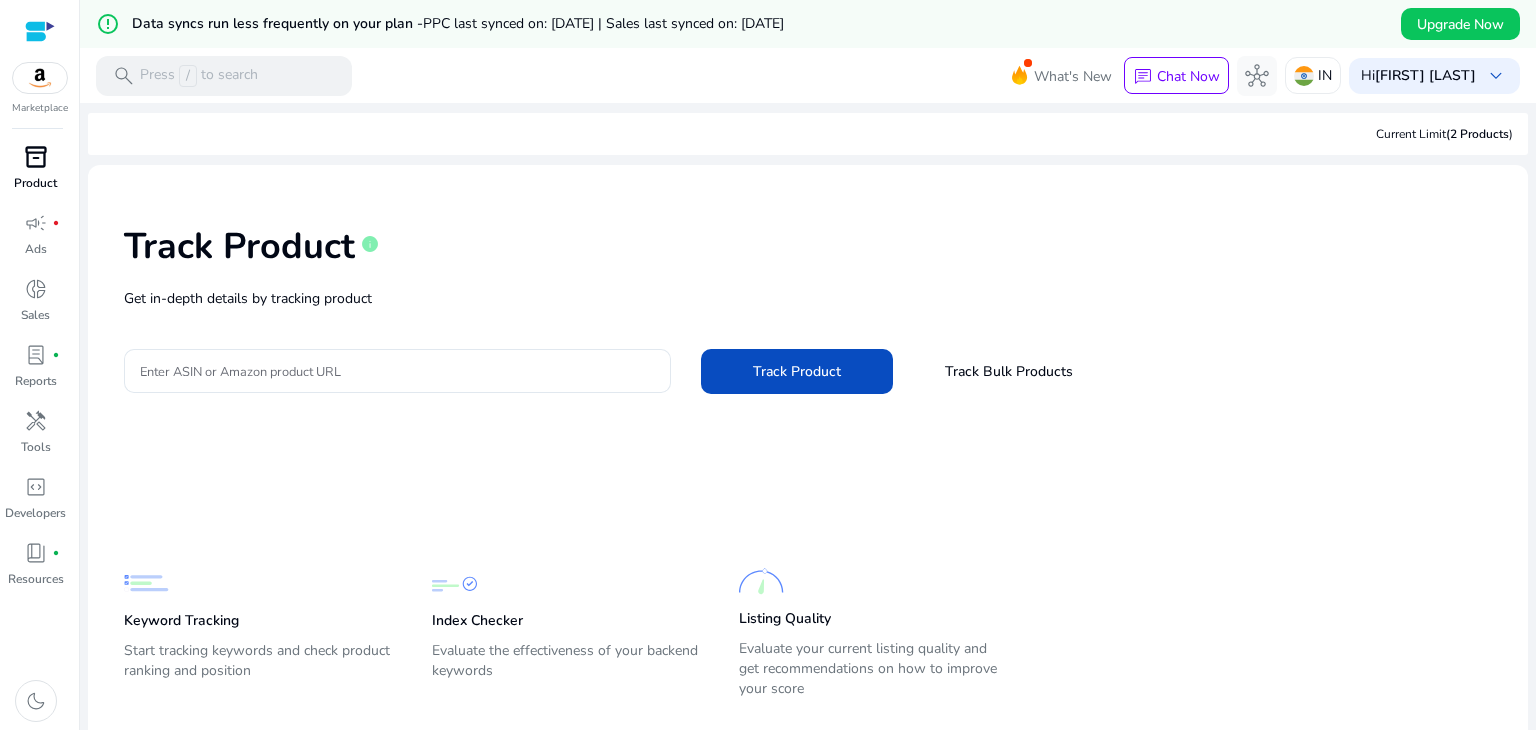 click on "inventory_2" at bounding box center (36, 157) 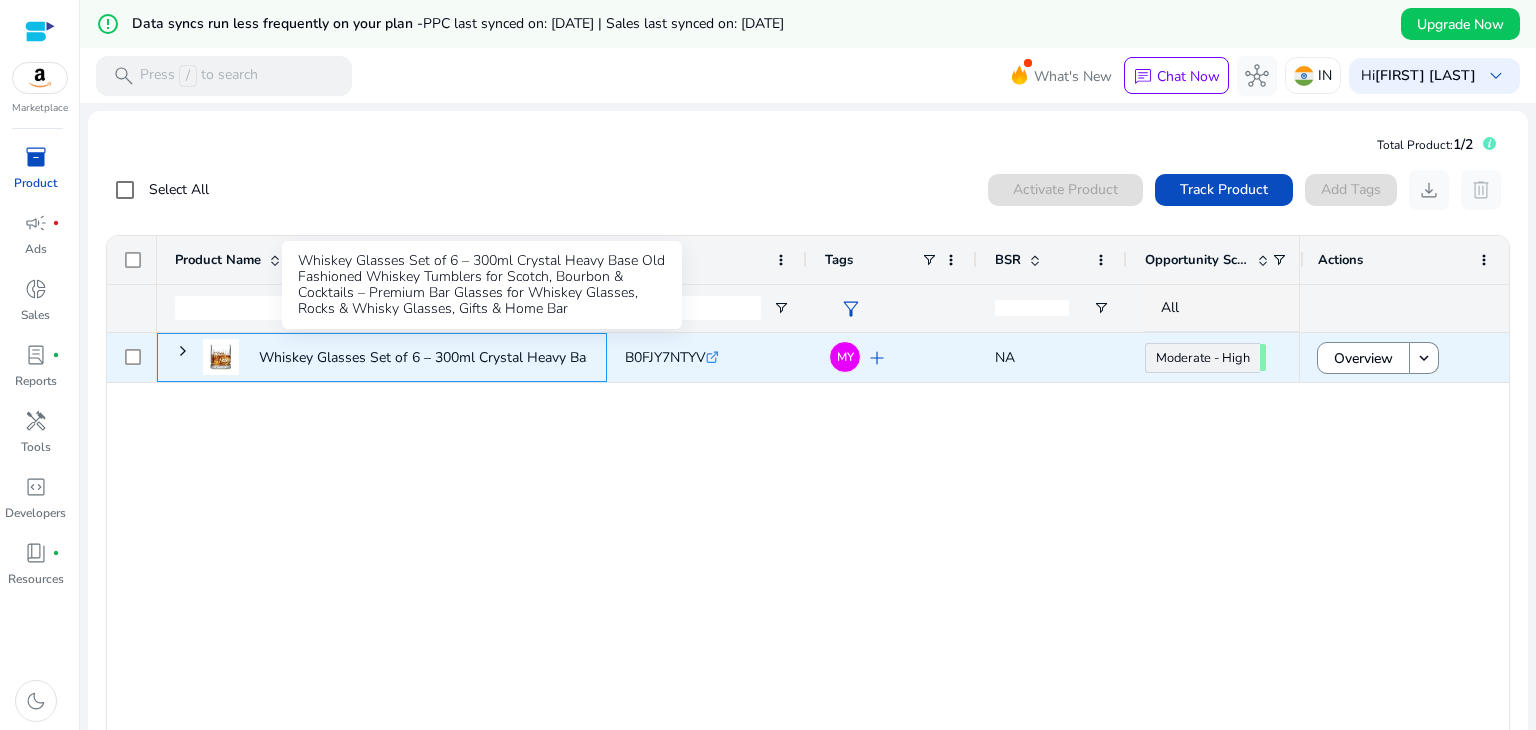 click on "Whiskey Glasses Set of 6 – 300ml Crystal Heavy Base Old Fashioned..." 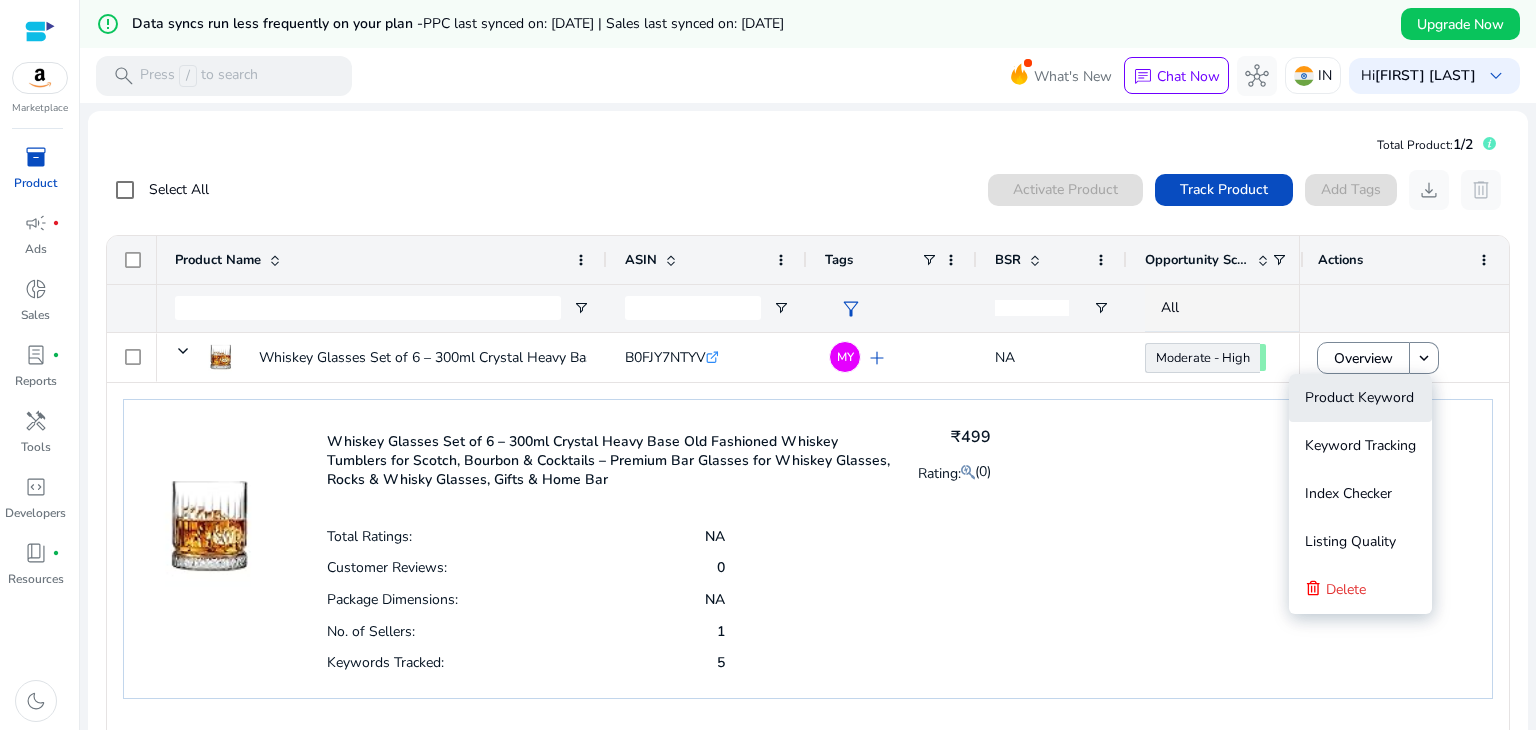 click on "Product Keyword" at bounding box center (1359, 397) 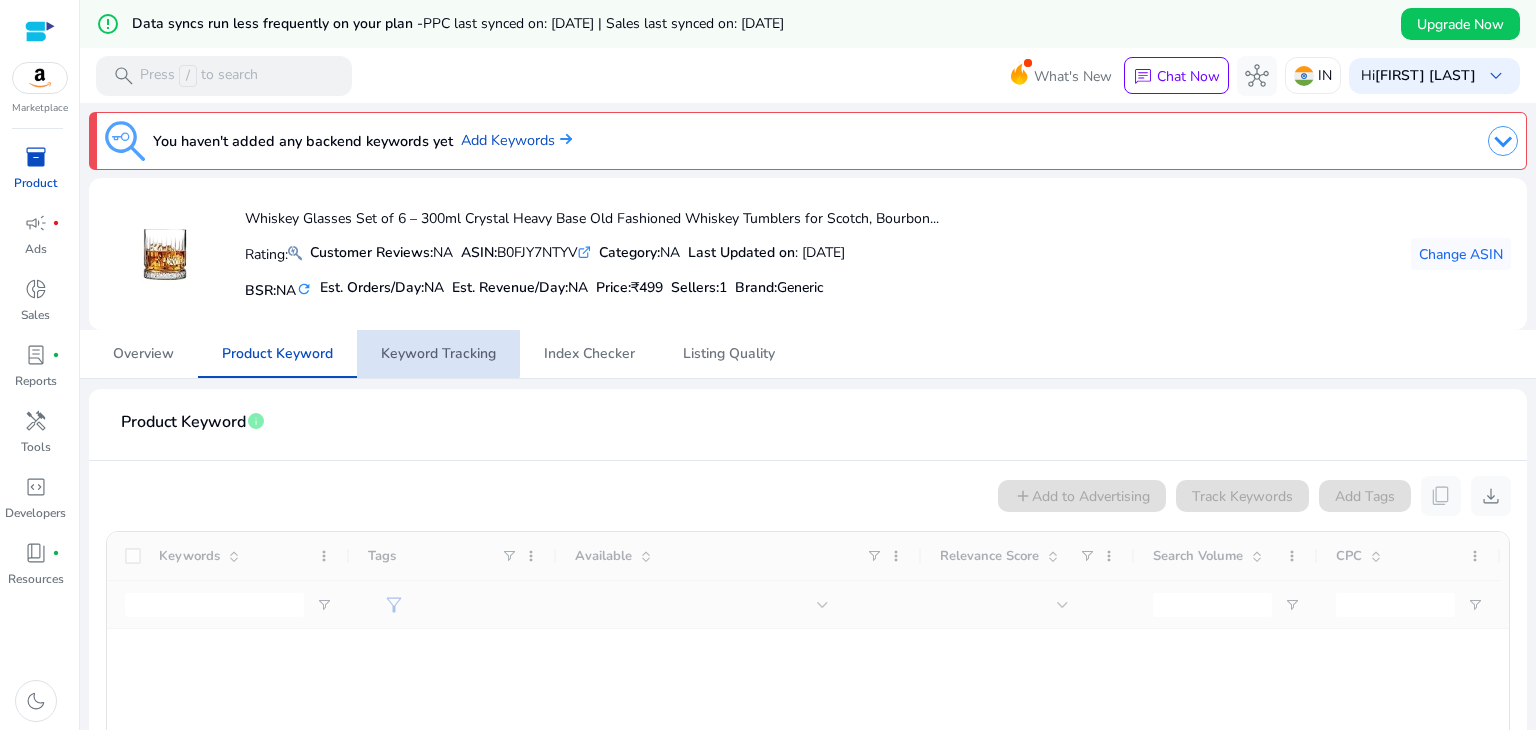 click on "Keyword Tracking" at bounding box center (438, 354) 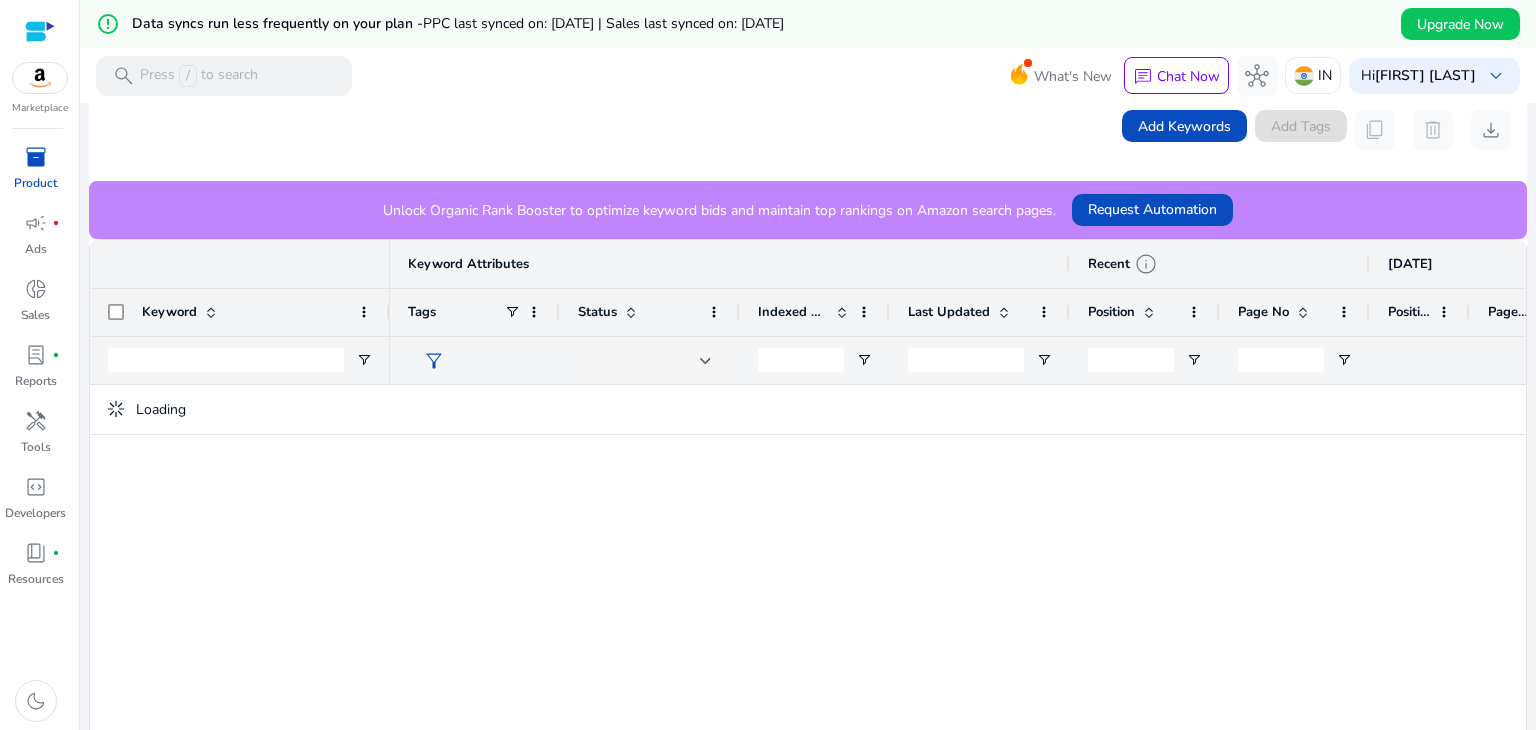scroll, scrollTop: 432, scrollLeft: 0, axis: vertical 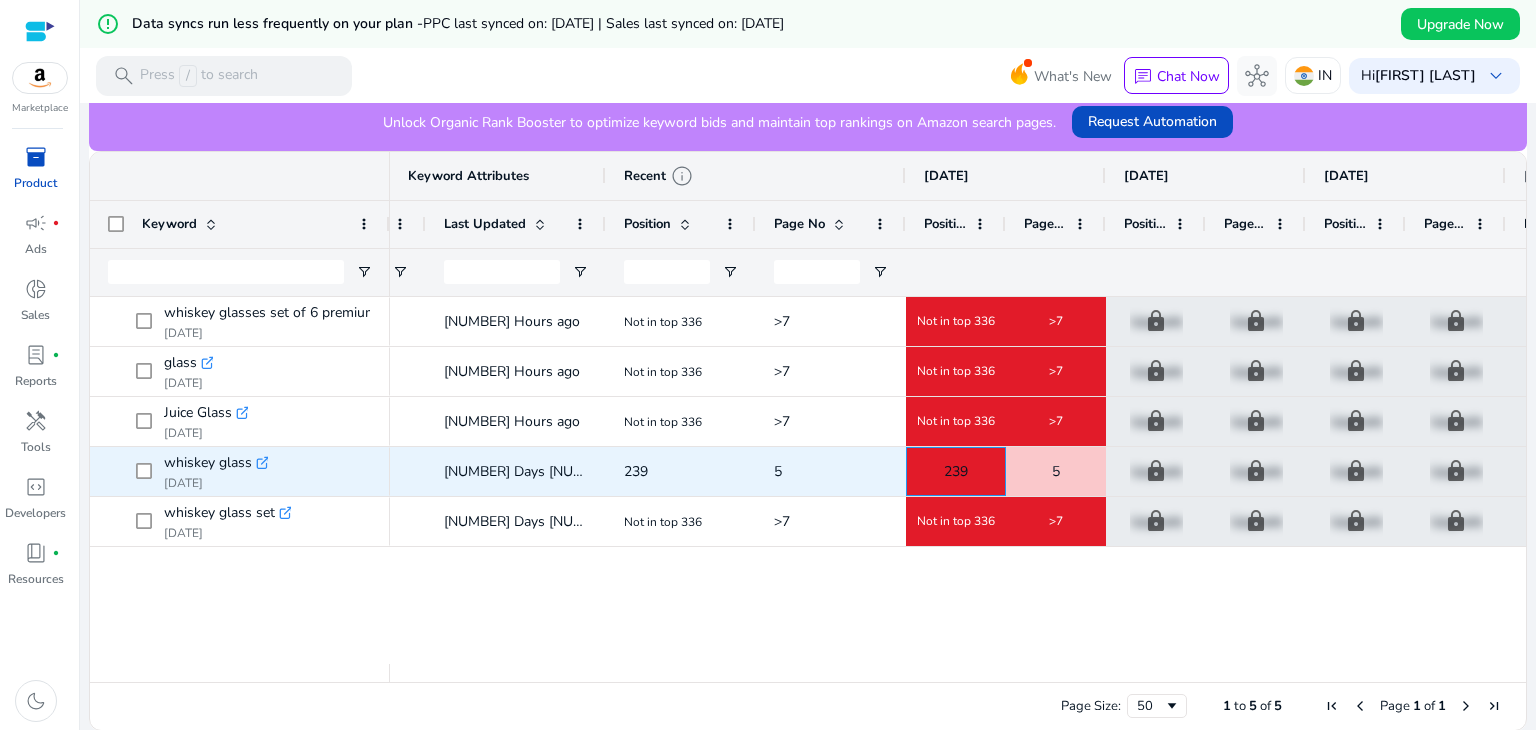 click on "239" at bounding box center [956, 471] 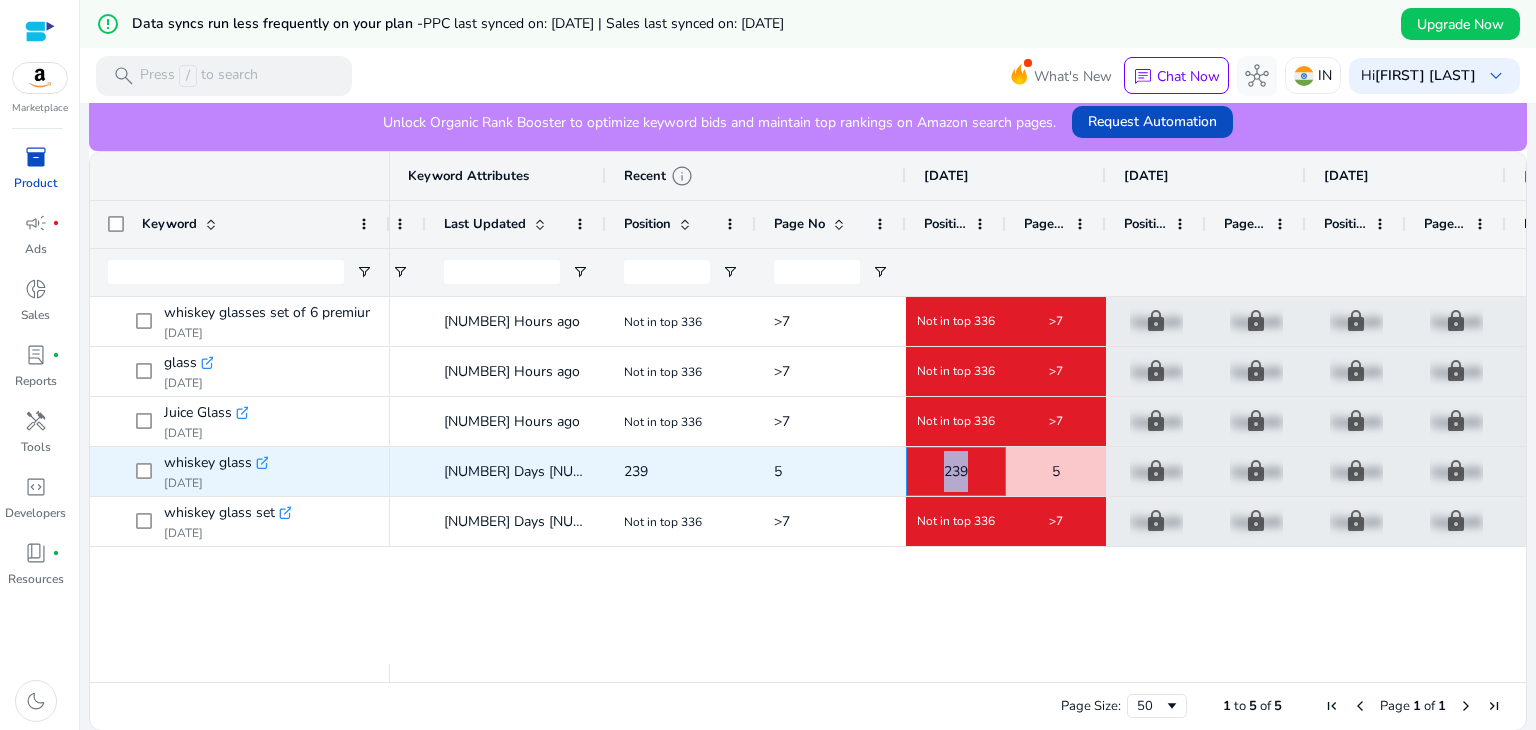 click on "239" at bounding box center [956, 471] 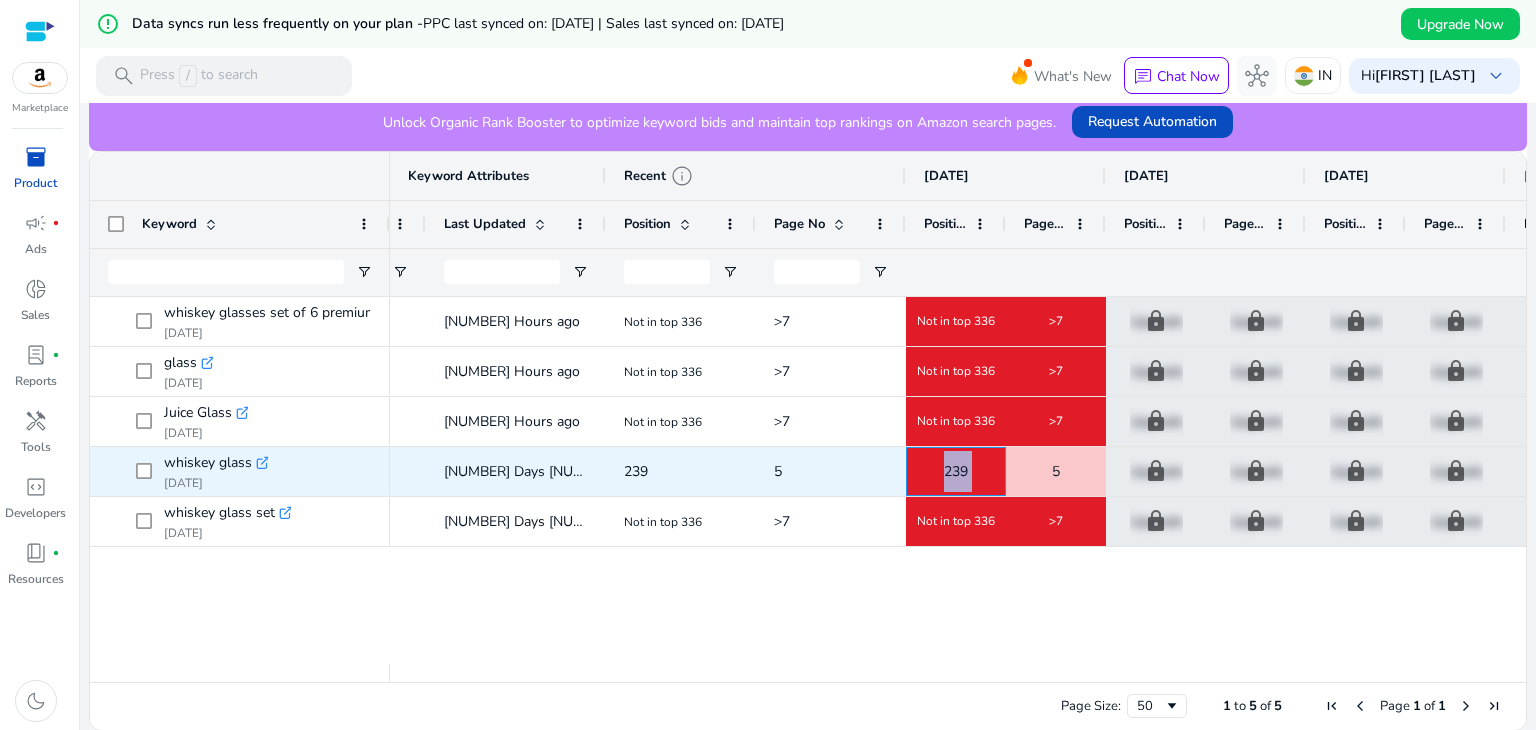 click on "239" at bounding box center (956, 471) 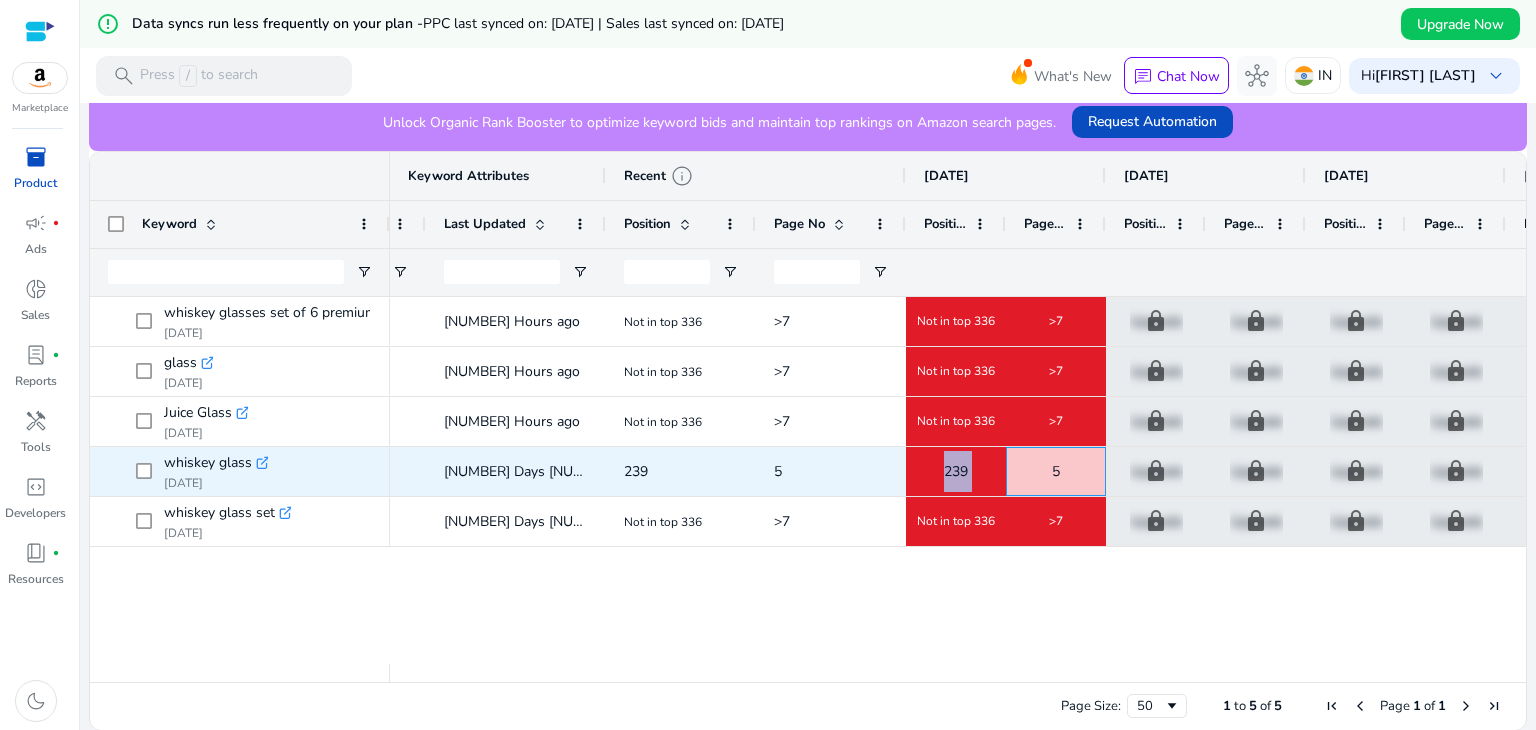 click on "5" at bounding box center (1056, 471) 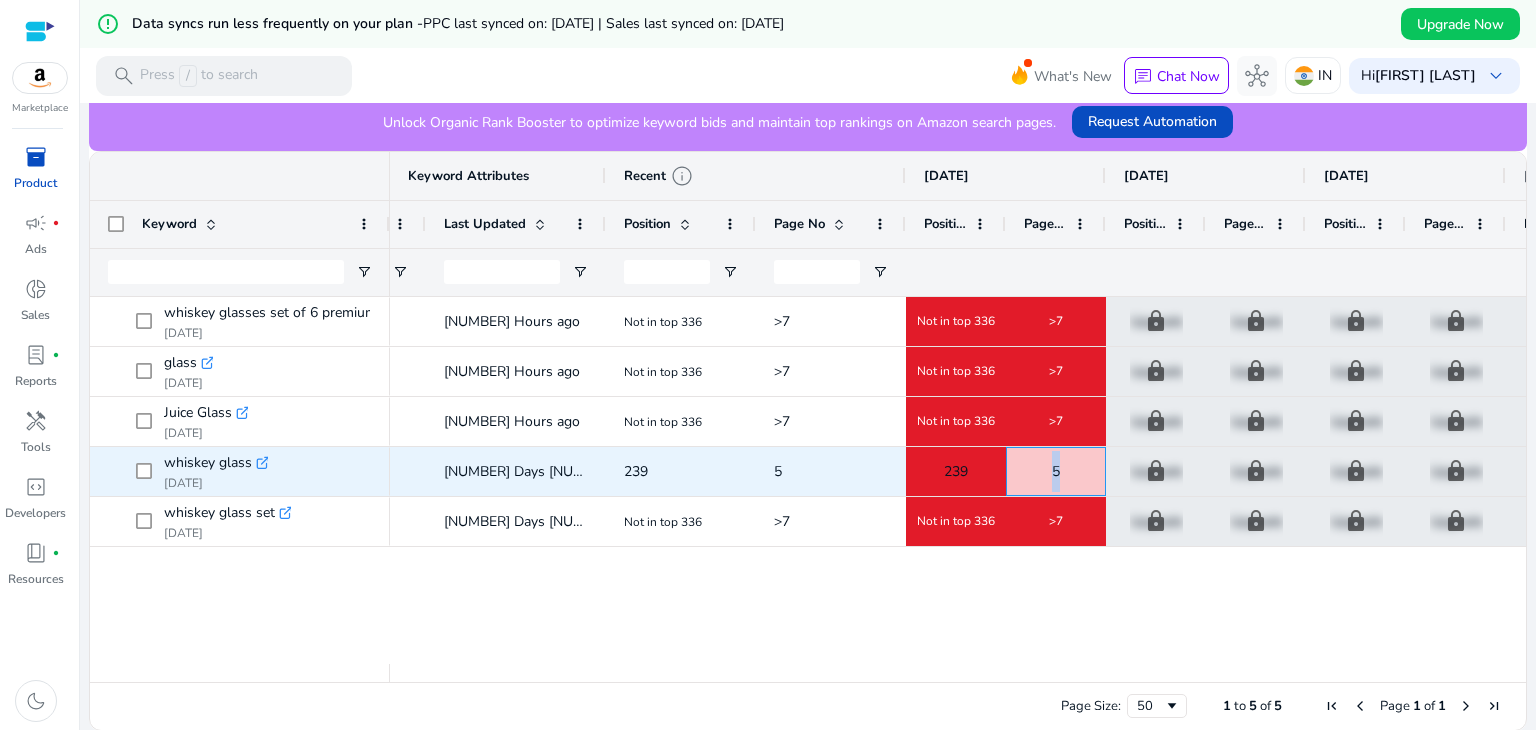 click on "5" at bounding box center (1056, 471) 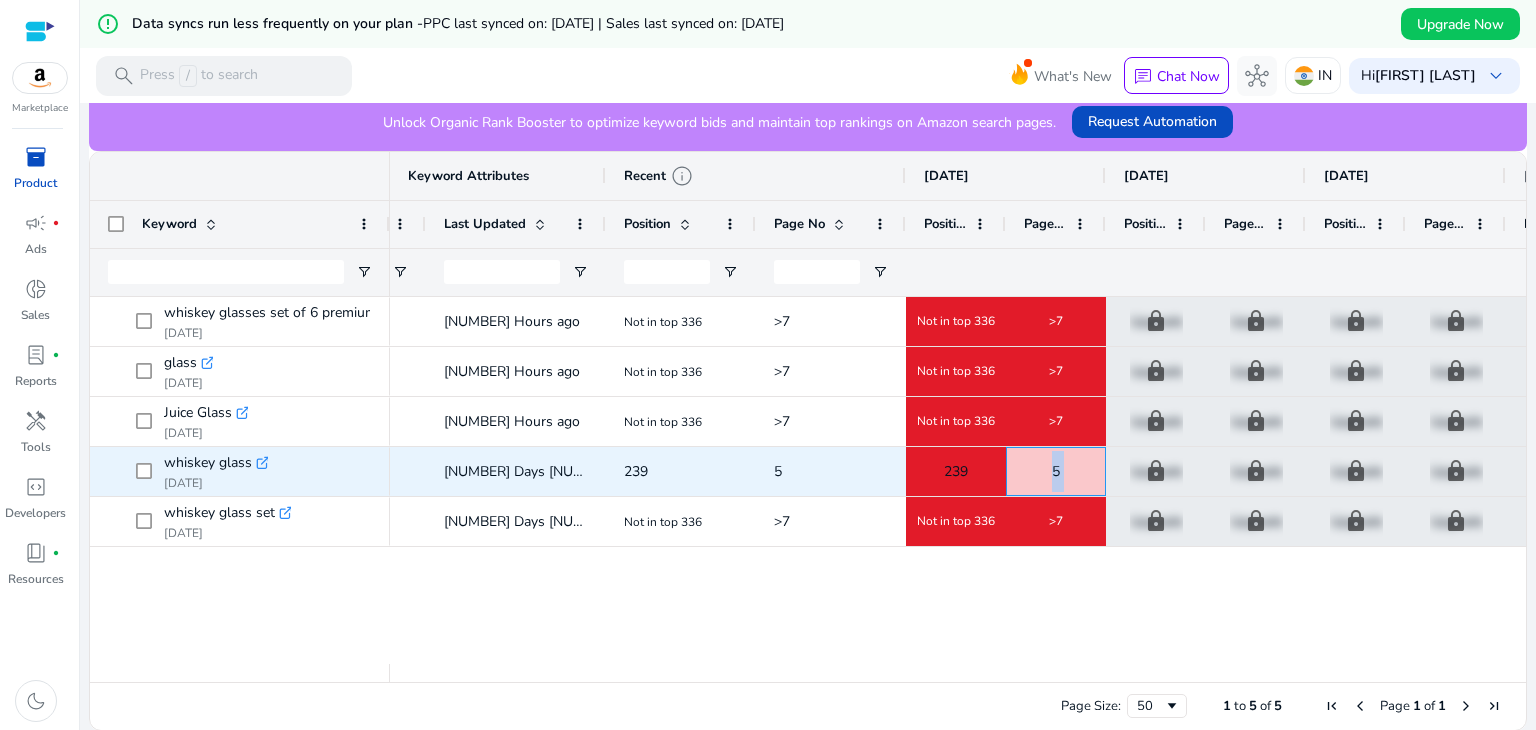 click on "5" at bounding box center [1056, 471] 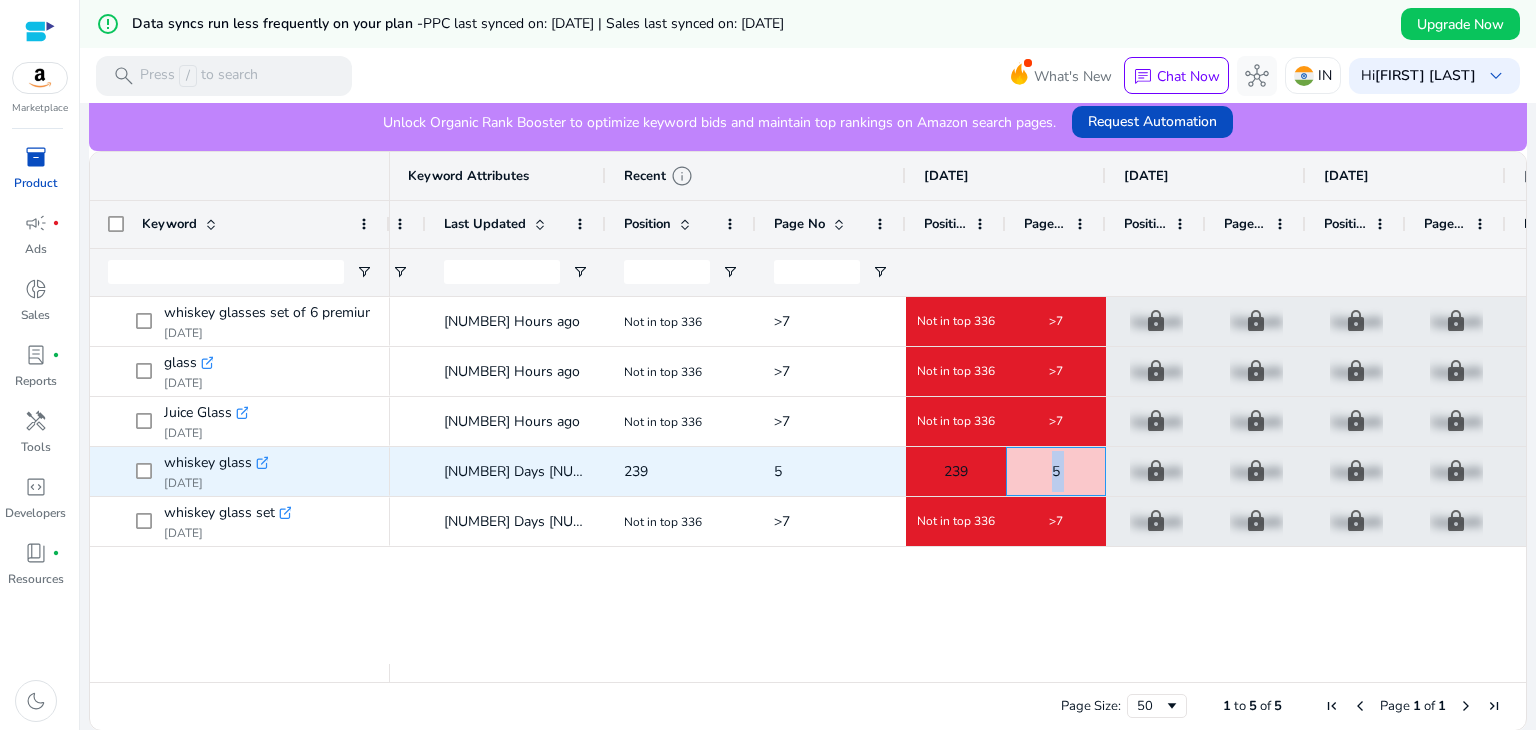 click on "5" at bounding box center (1056, 471) 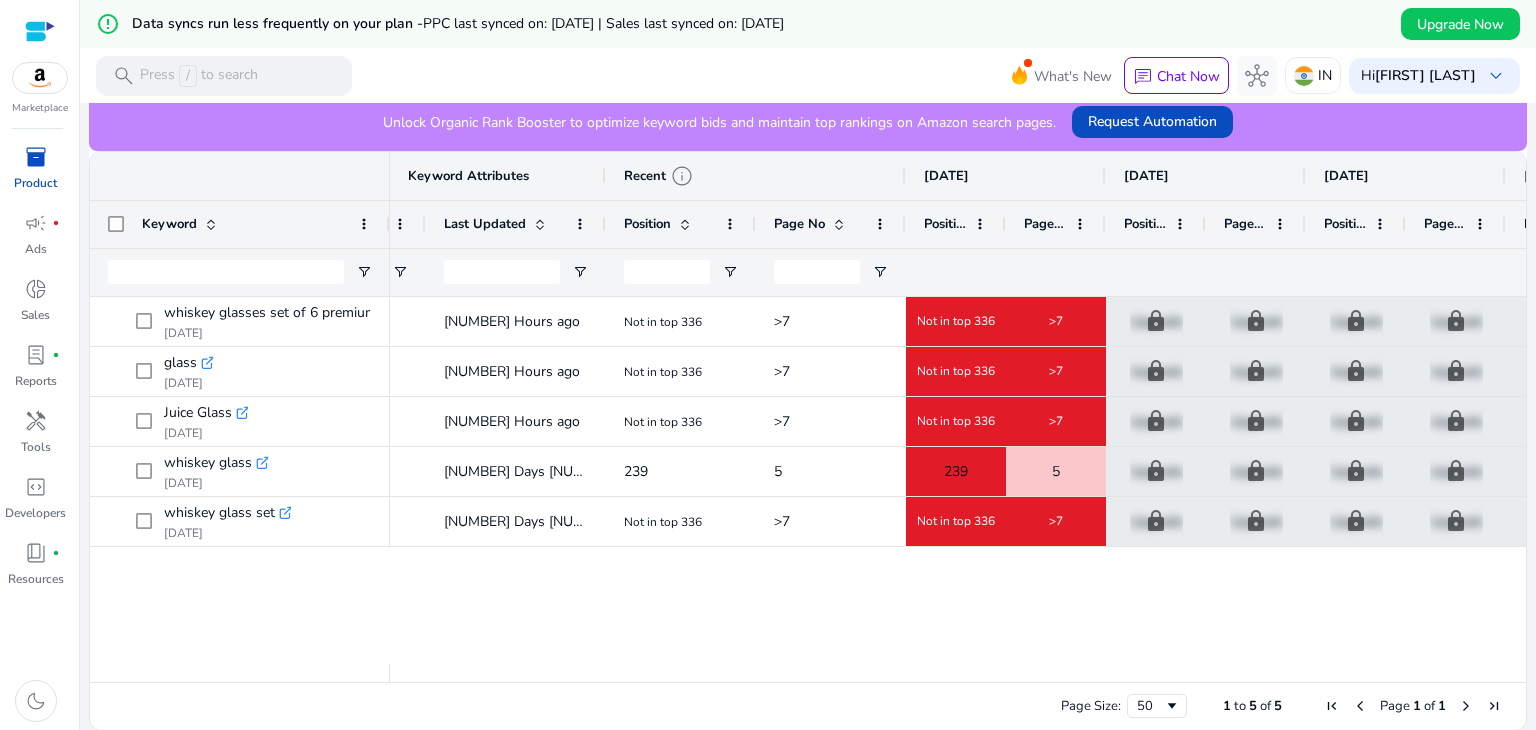 click on "Indexed 7000 18 Hours ago Not in top 336 >7  Not in top 336   >7  lock Upgrade lock Upgrade lock Upgrade lock Upgrade lock Upgrade lock Upgrade lock Upgrade Indexed 20000 18 Hours ago Not in top 336 >7  Not in top 336   >7  lock Upgrade lock Upgrade lock Upgrade lock Upgrade lock Upgrade lock Upgrade lock Upgrade Indexed 529 18 Hours ago Not in top 336 >7  Not in top 336   >7  lock Upgrade lock Upgrade lock Upgrade lock Upgrade lock Upgrade lock Upgrade lock Upgrade Indexed 9000 1 Days 2 Hours ago 239 5 239 5 lock Upgrade lock Upgrade lock Upgrade lock Upgrade lock Upgrade lock Upgrade lock Upgrade Indexed 20000 1 Days 2 Hours ago Not in top 336 >7  Not in top 336   >7  lock Upgrade lock Upgrade lock Upgrade lock Upgrade lock Upgrade lock Upgrade lock Upgrade" at bounding box center [958, 480] 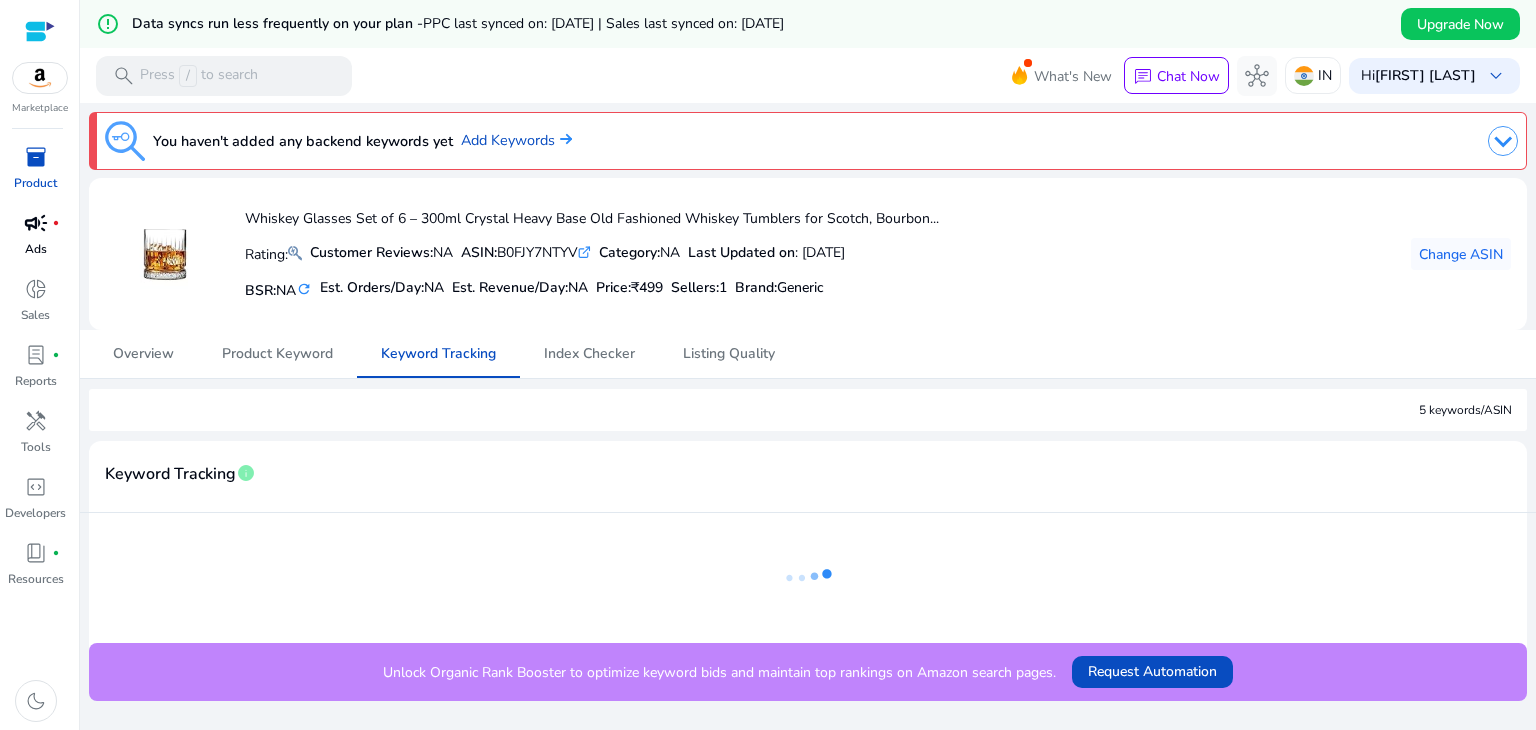 click on "campaign" at bounding box center (36, 223) 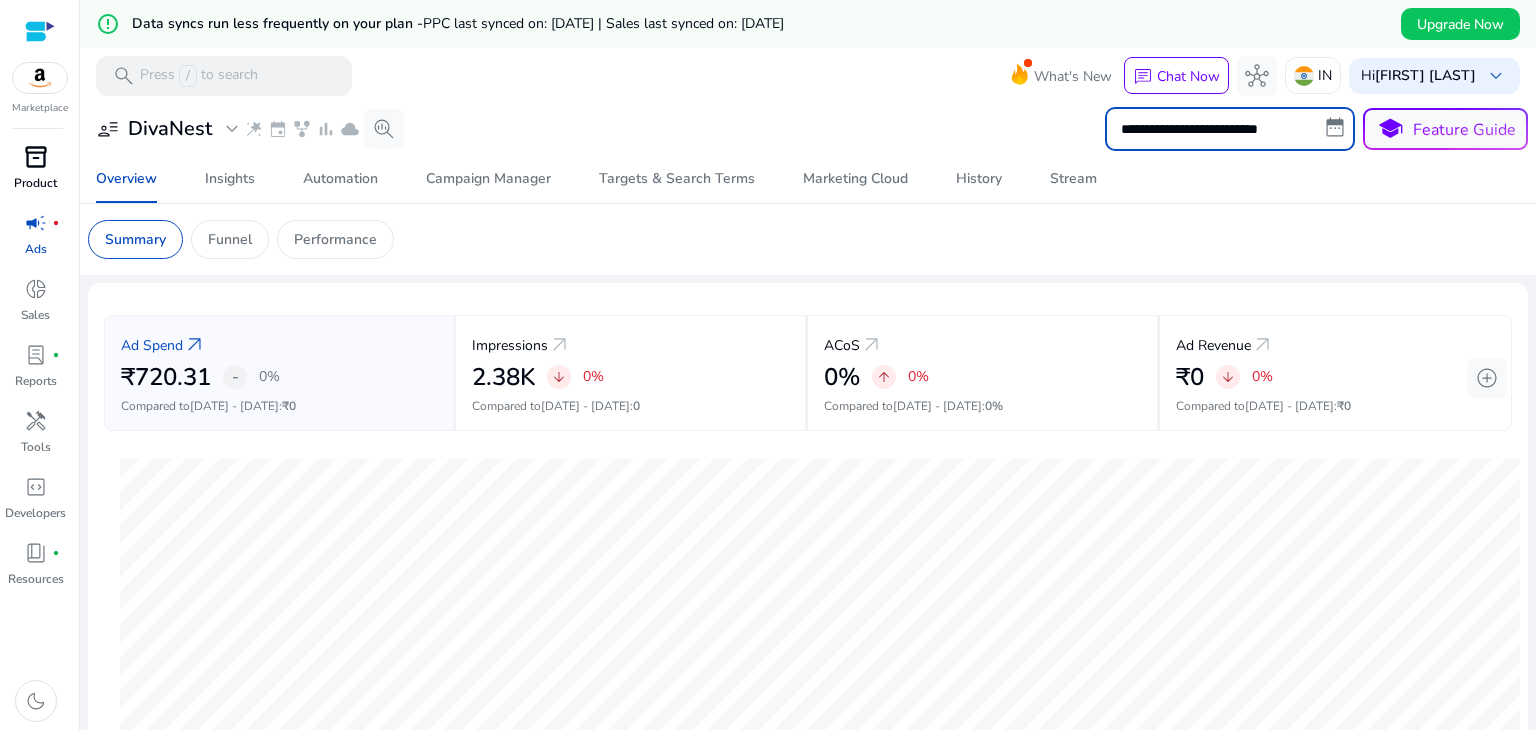 click on "**********" at bounding box center [1230, 129] 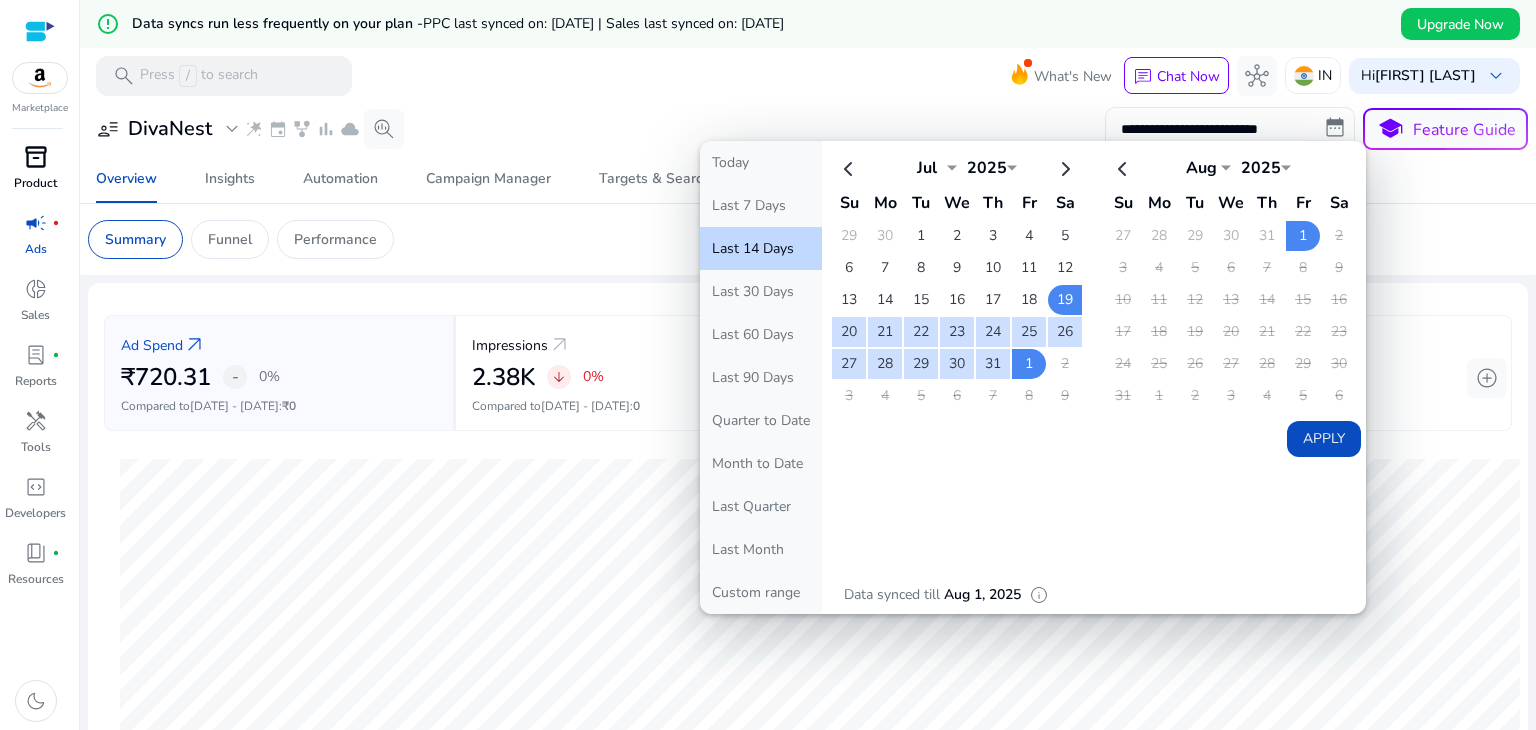 click on "2" 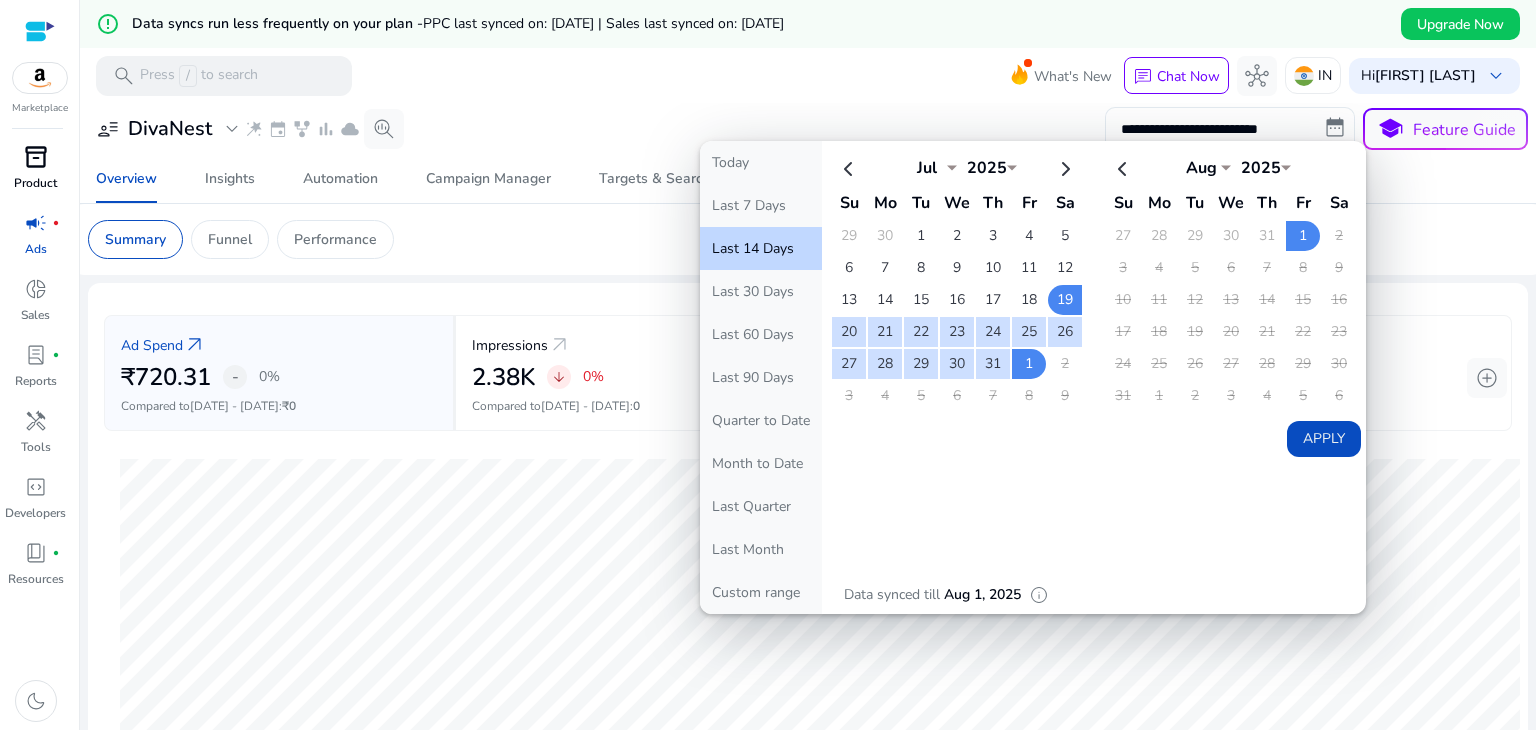 click on "Apply" 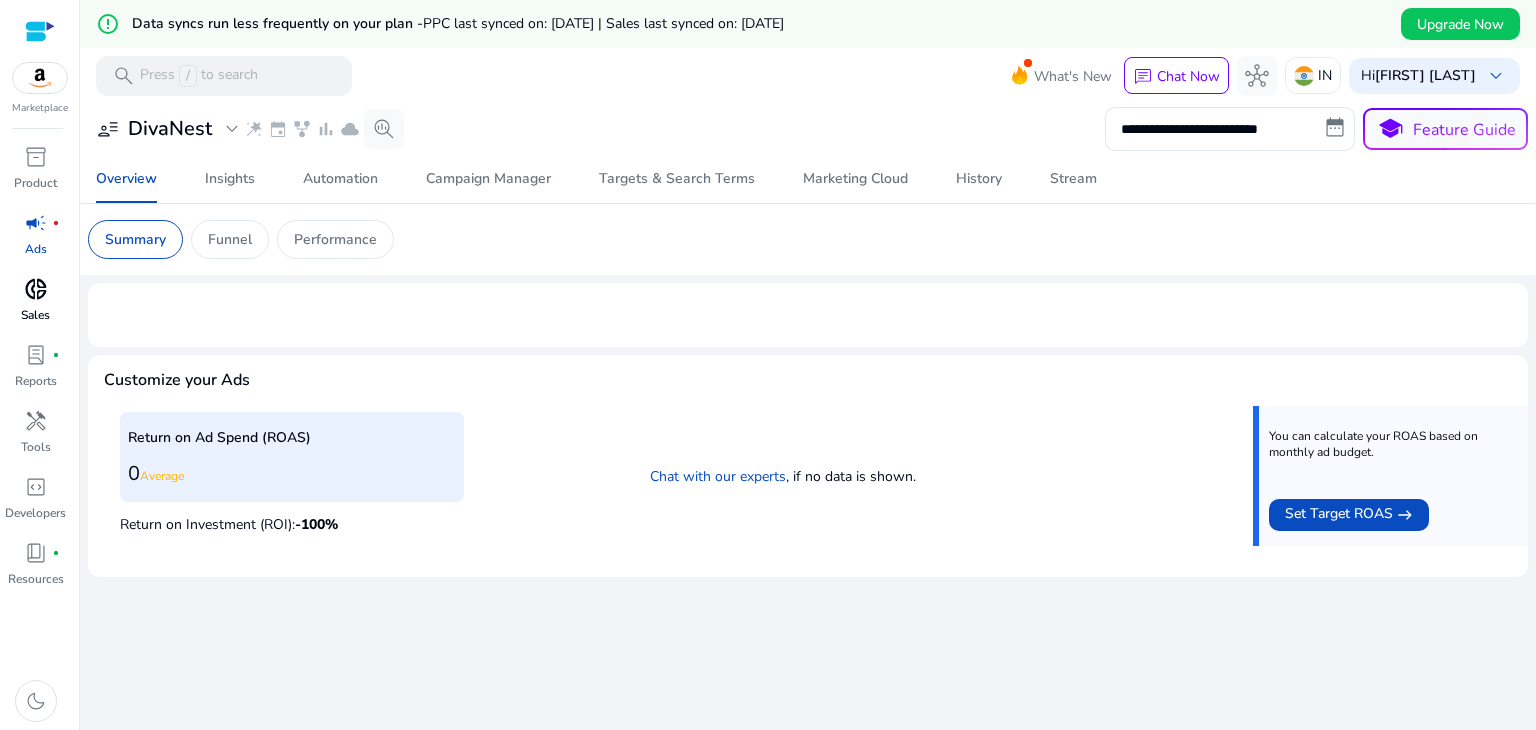 click on "donut_small   Sales" at bounding box center (35, 306) 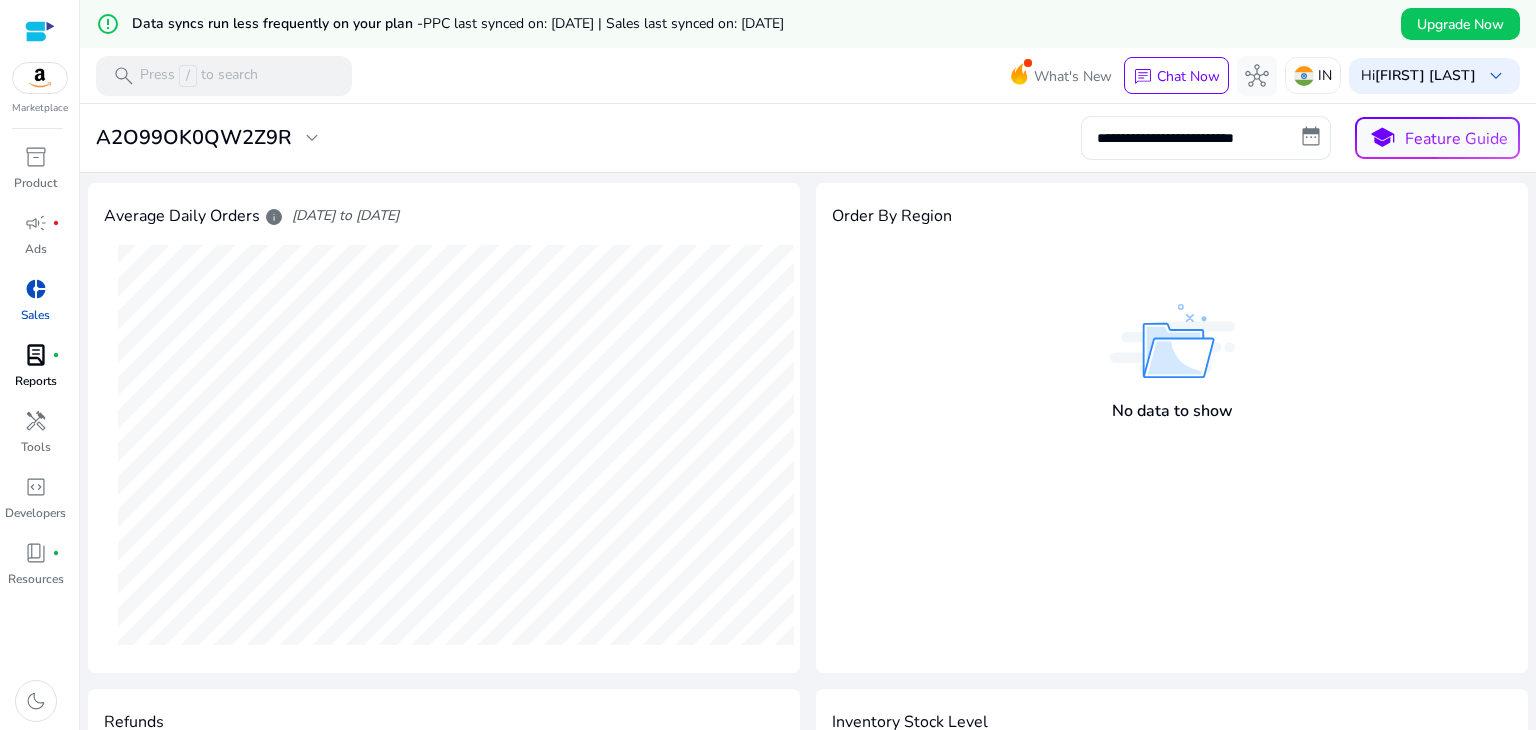 click on "lab_profile   fiber_manual_record" at bounding box center [36, 355] 